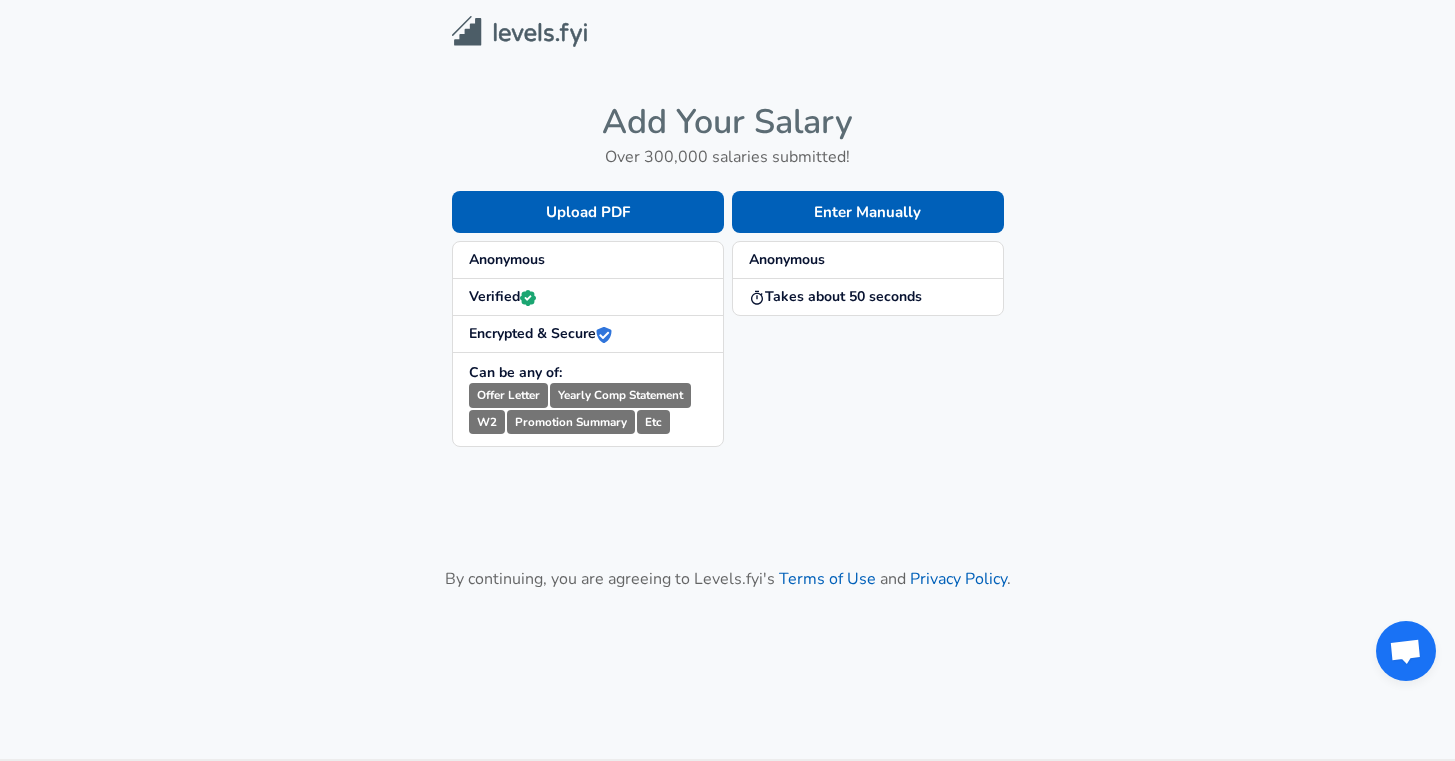 scroll, scrollTop: 0, scrollLeft: 0, axis: both 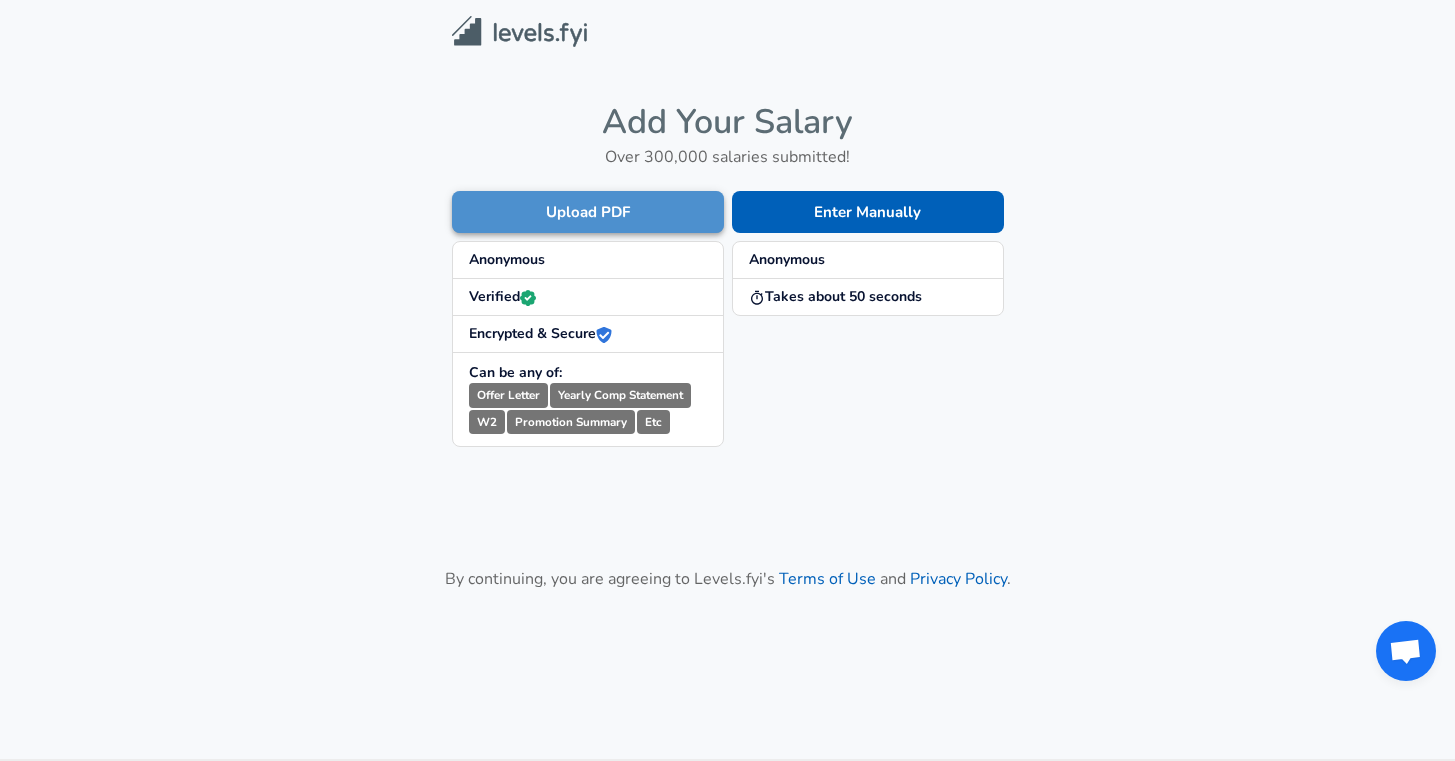 click on "Upload PDF" at bounding box center (588, 212) 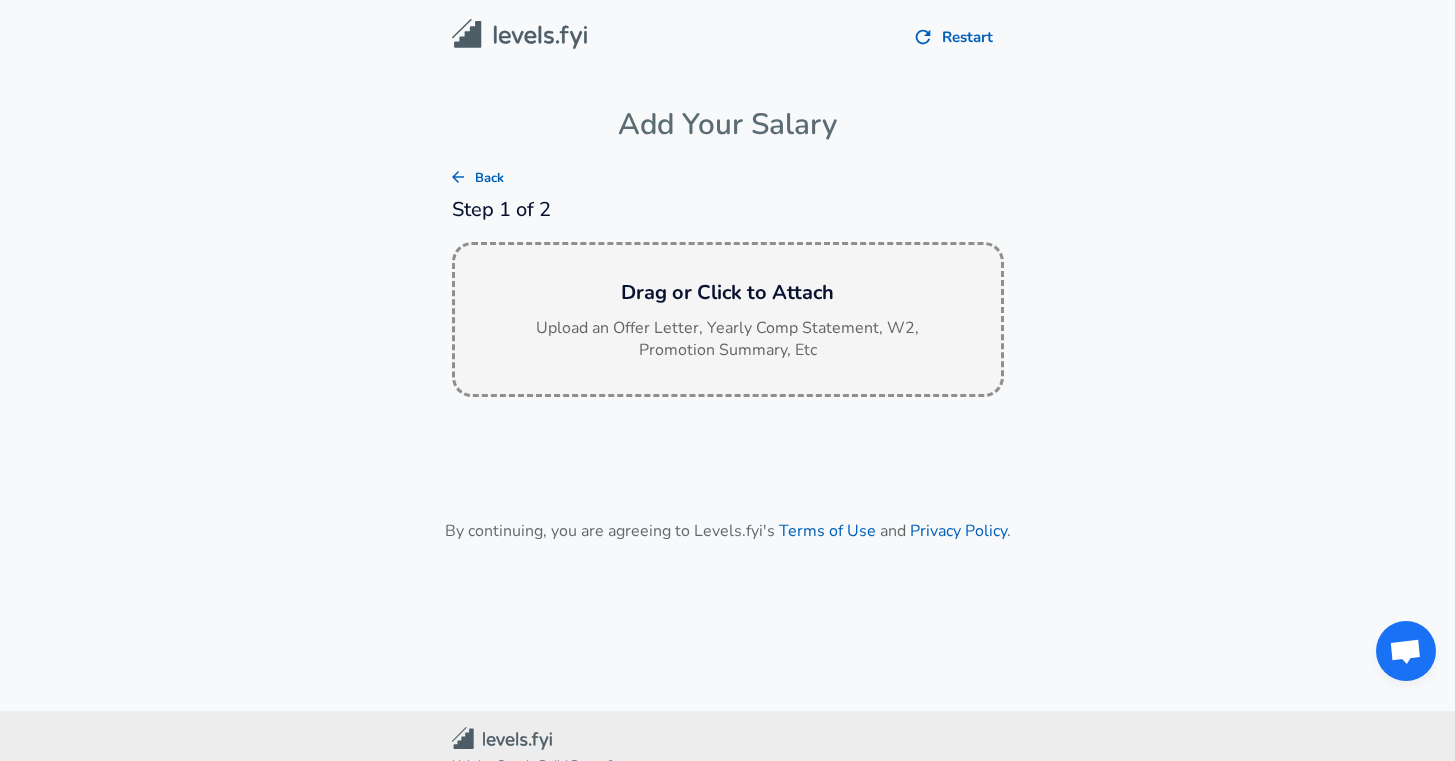 click on "Upload an Offer Letter, Yearly Comp Statement, W2, Promotion Summary, Etc" at bounding box center (728, 340) 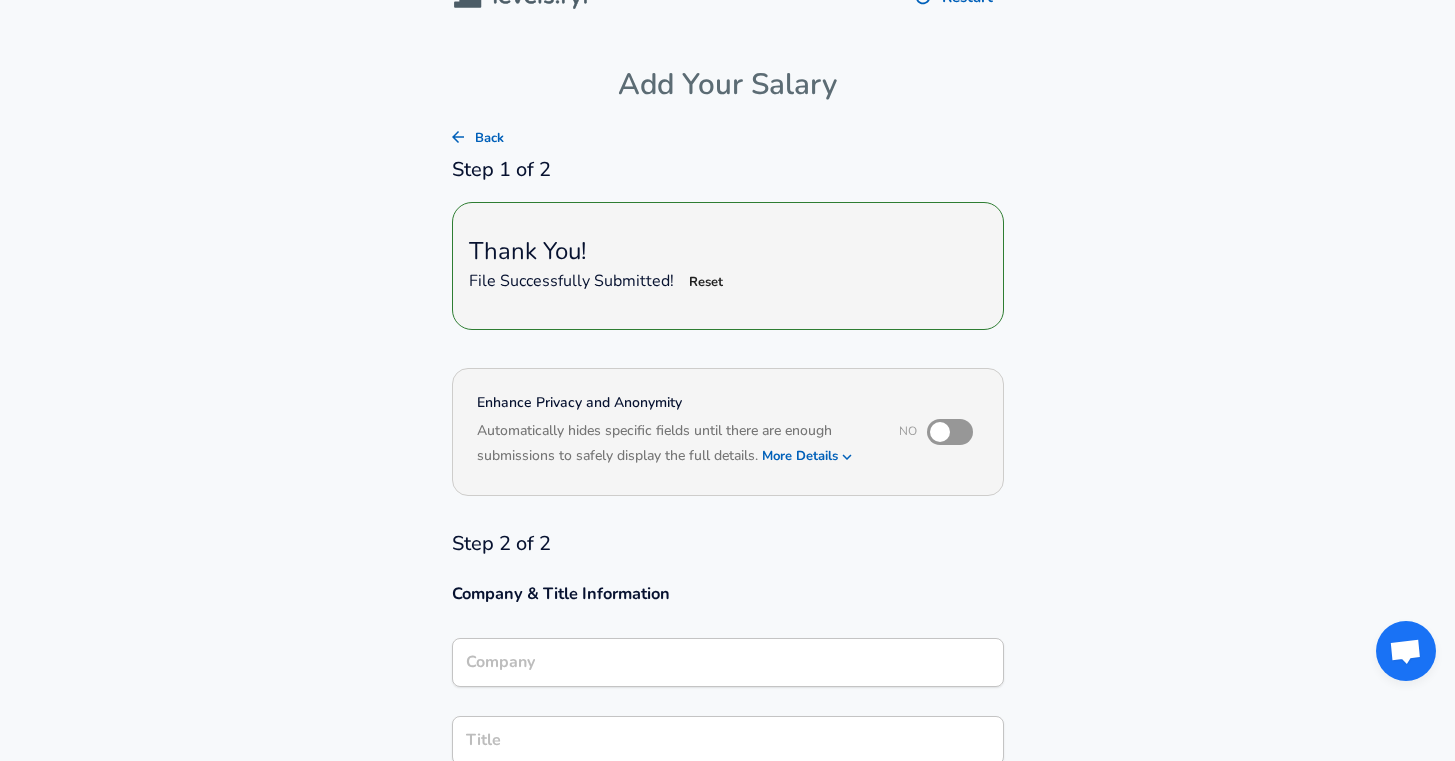 scroll, scrollTop: 436, scrollLeft: 0, axis: vertical 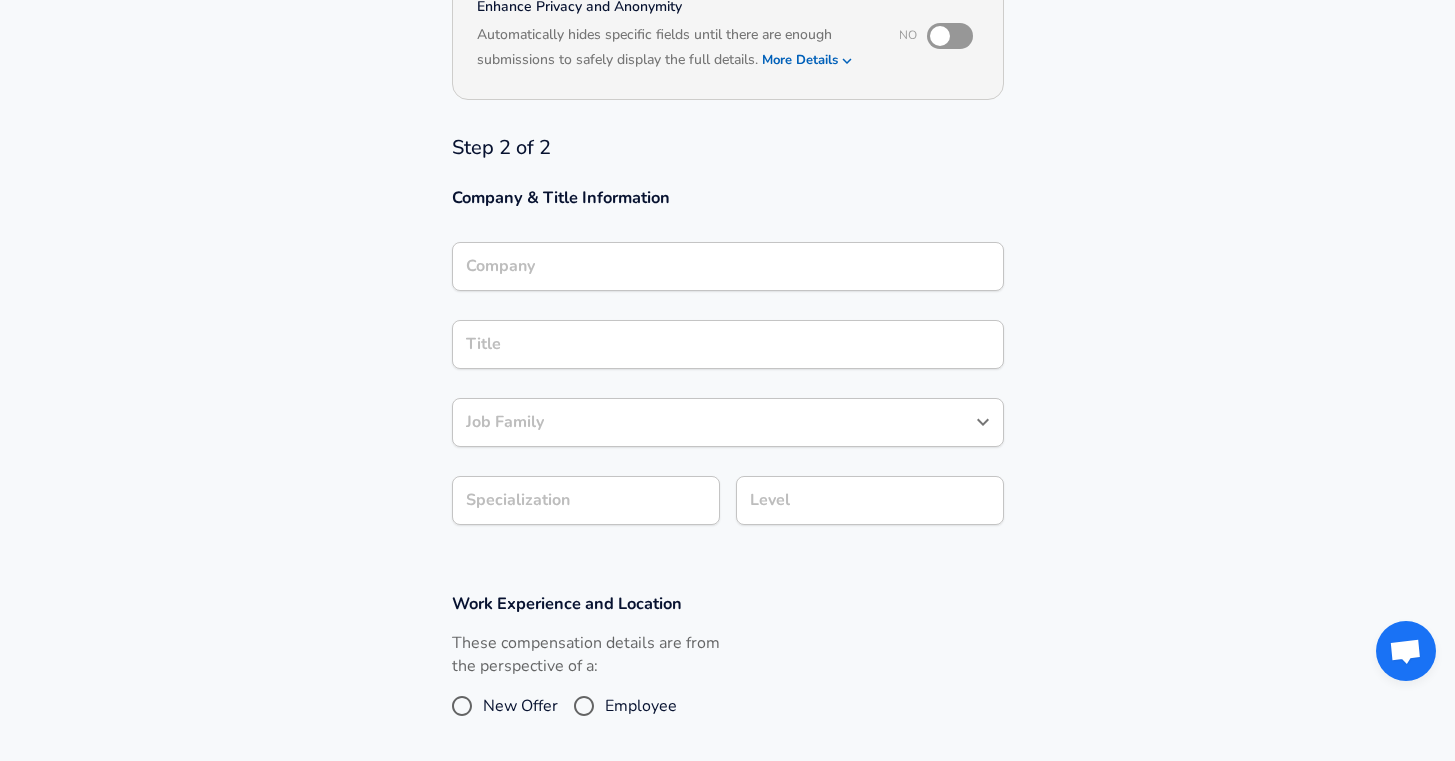 click on "Company" at bounding box center (728, 266) 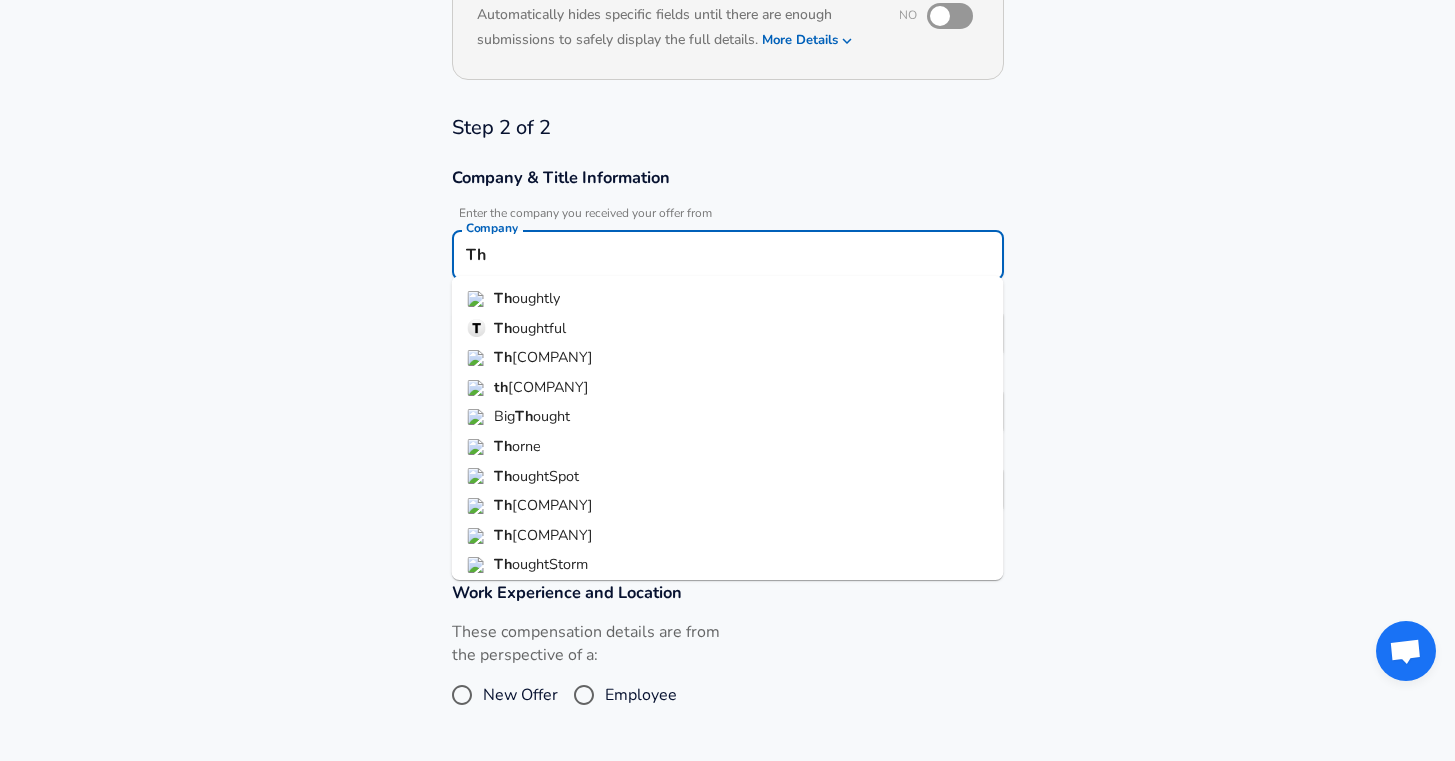 type on "T" 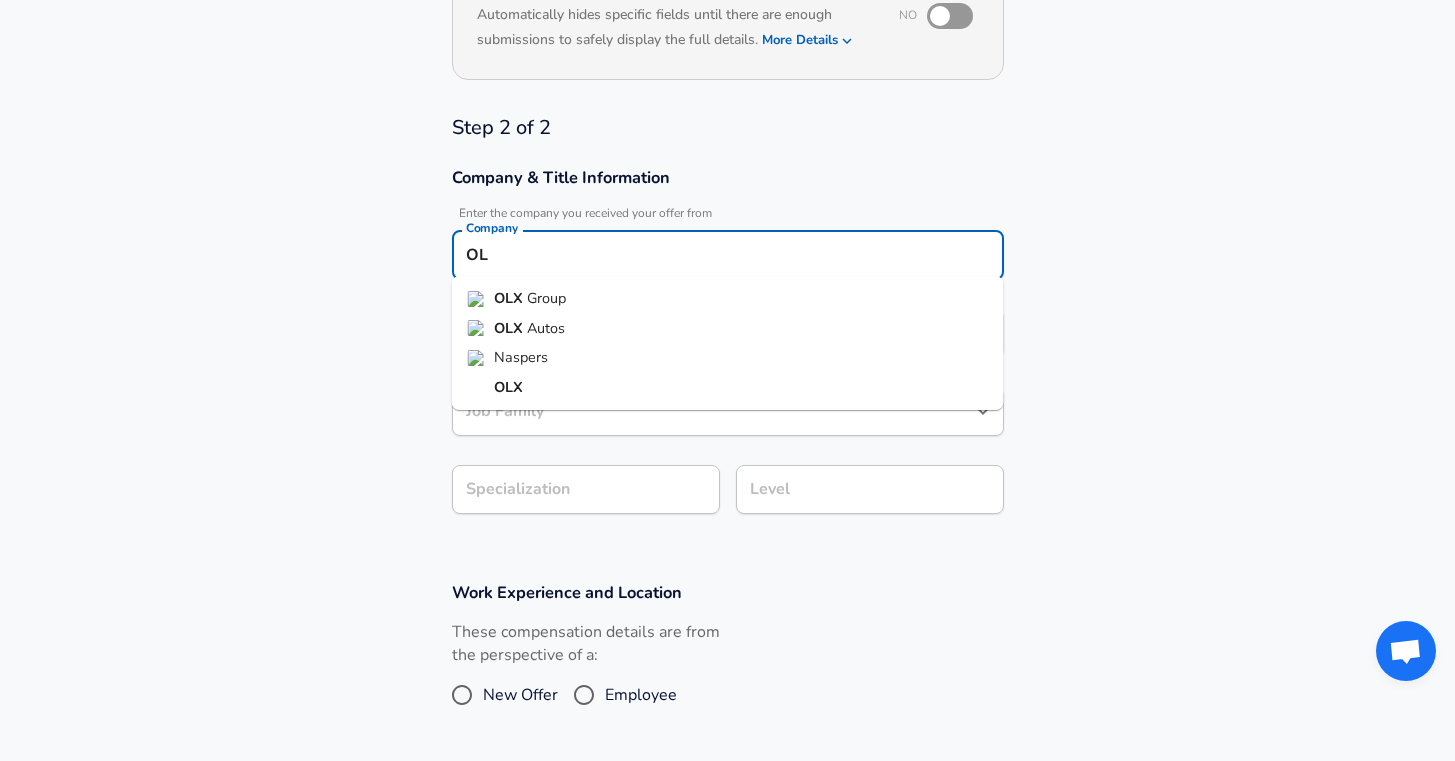 type on "O" 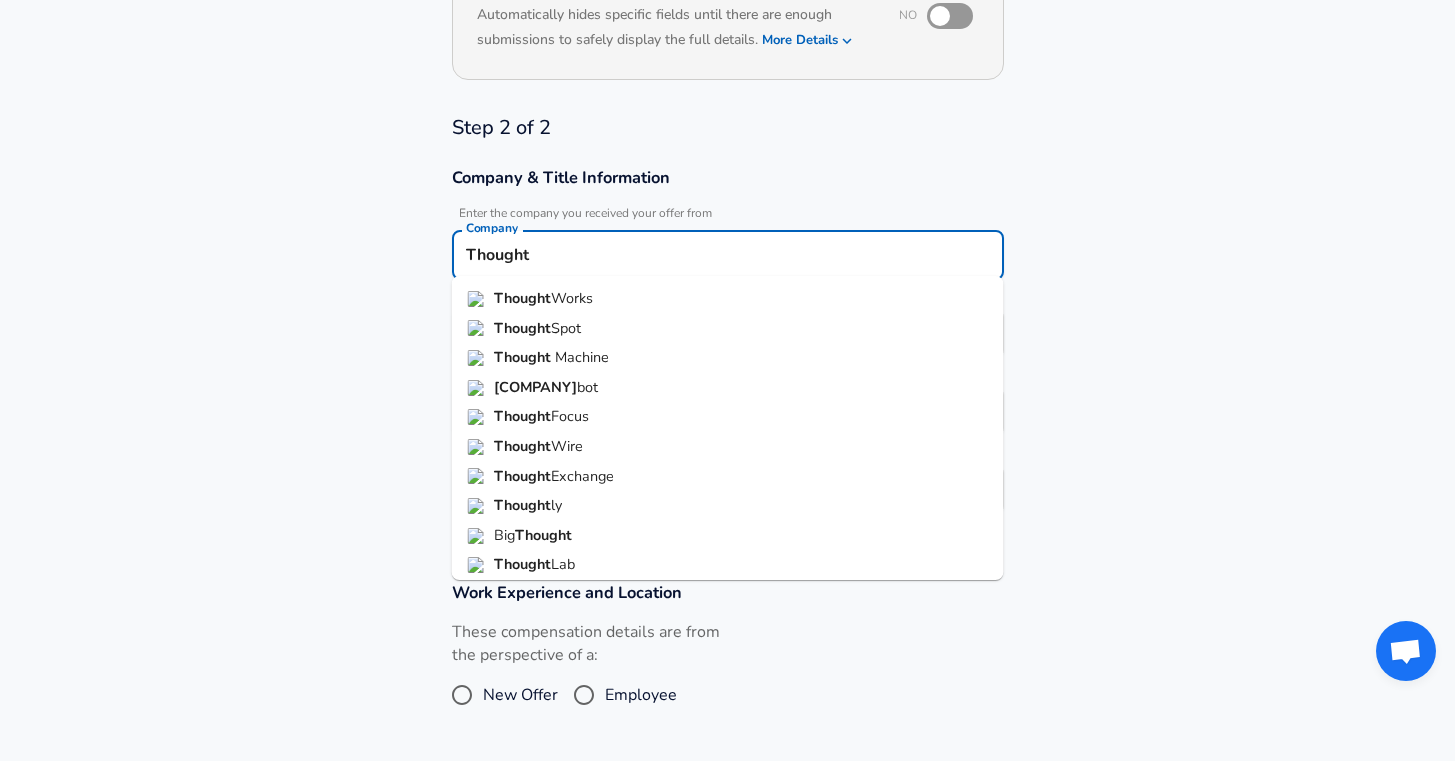click on "Works" at bounding box center (572, 298) 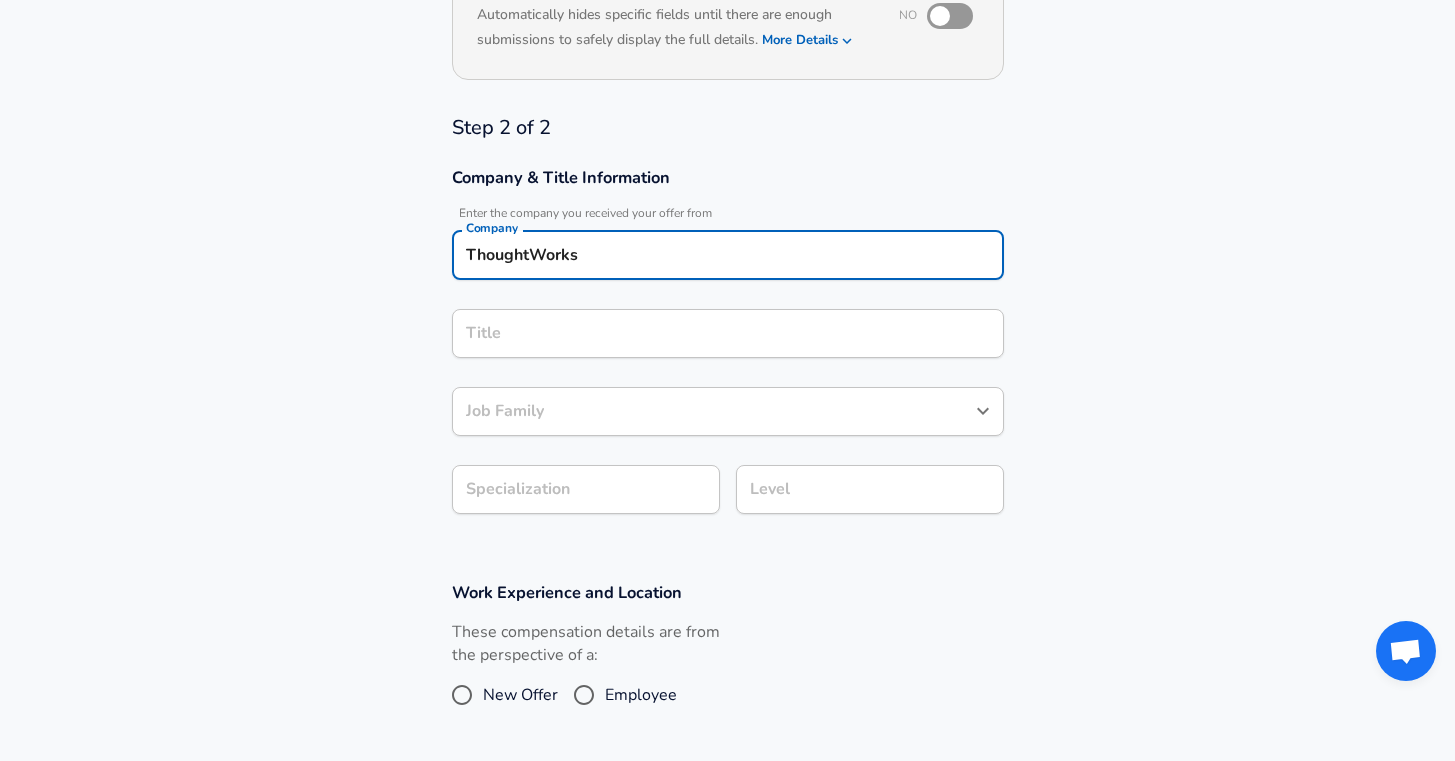 click on "Title" at bounding box center (728, 333) 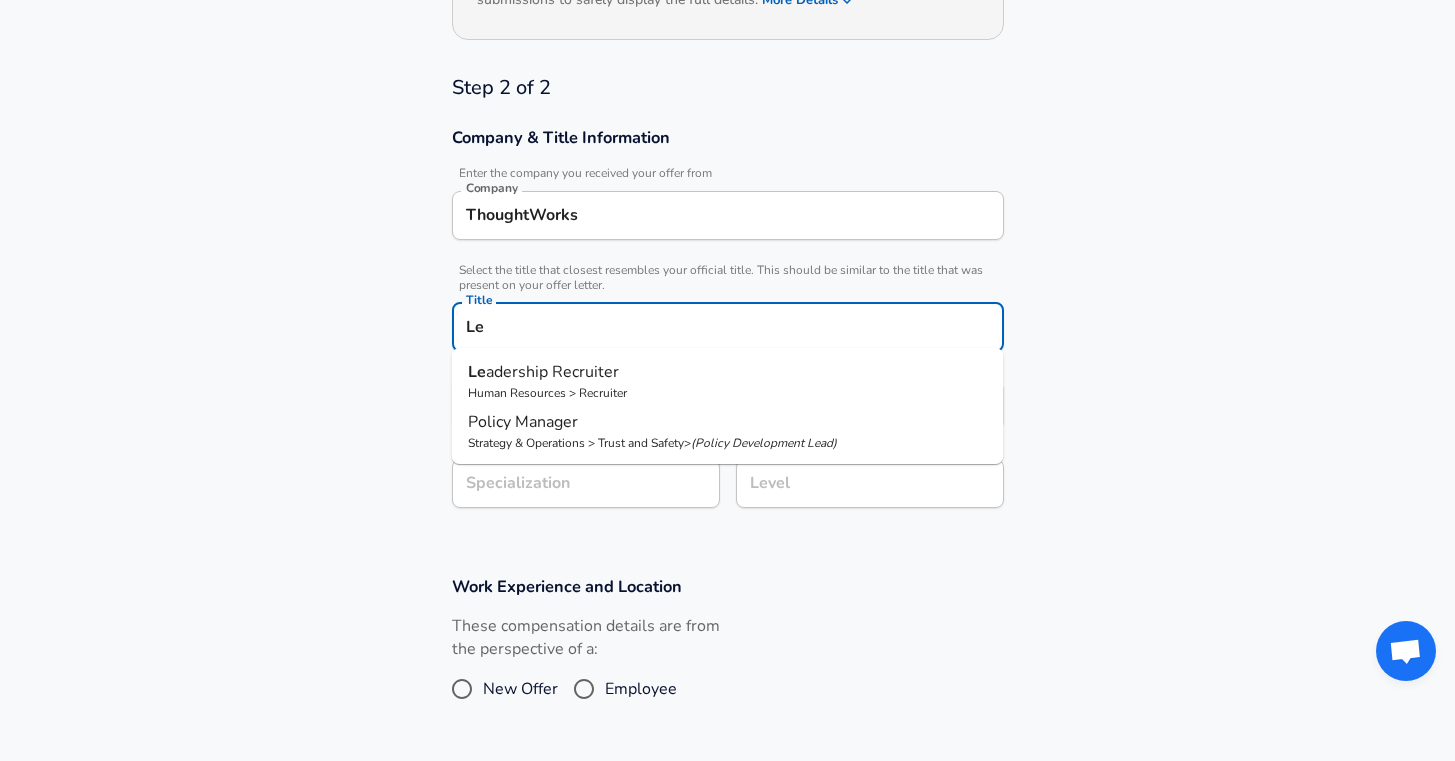 type on "L" 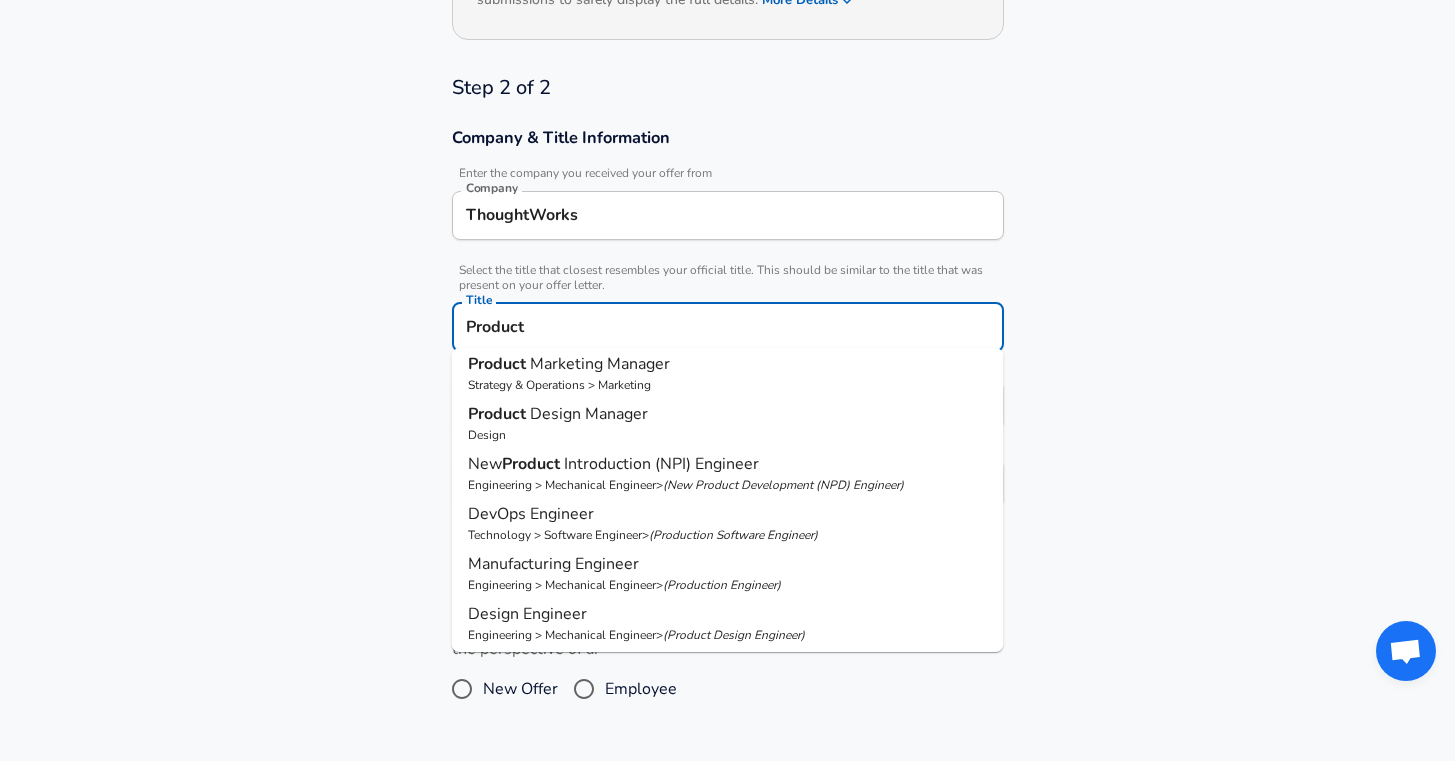 scroll, scrollTop: 0, scrollLeft: 0, axis: both 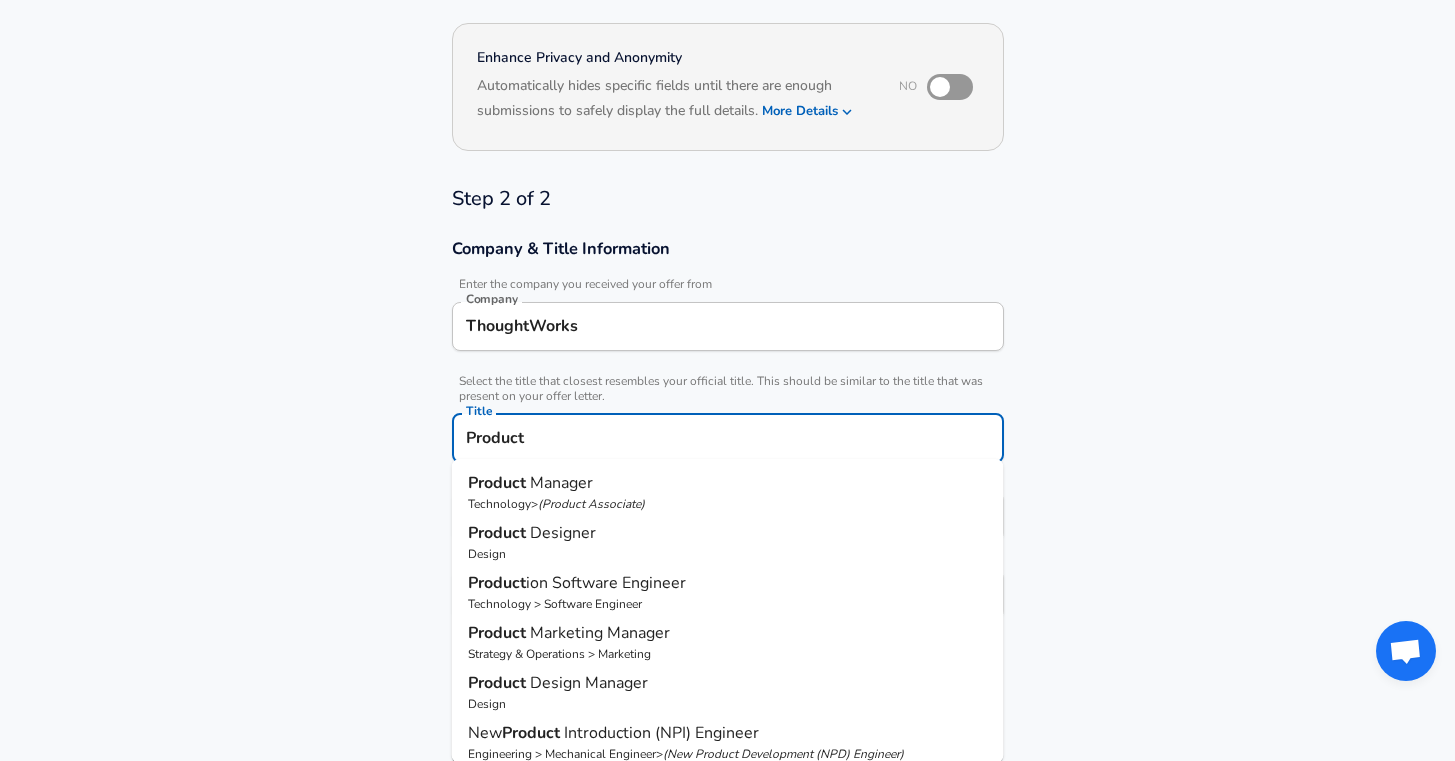 click on "Product    Manager" at bounding box center [728, 483] 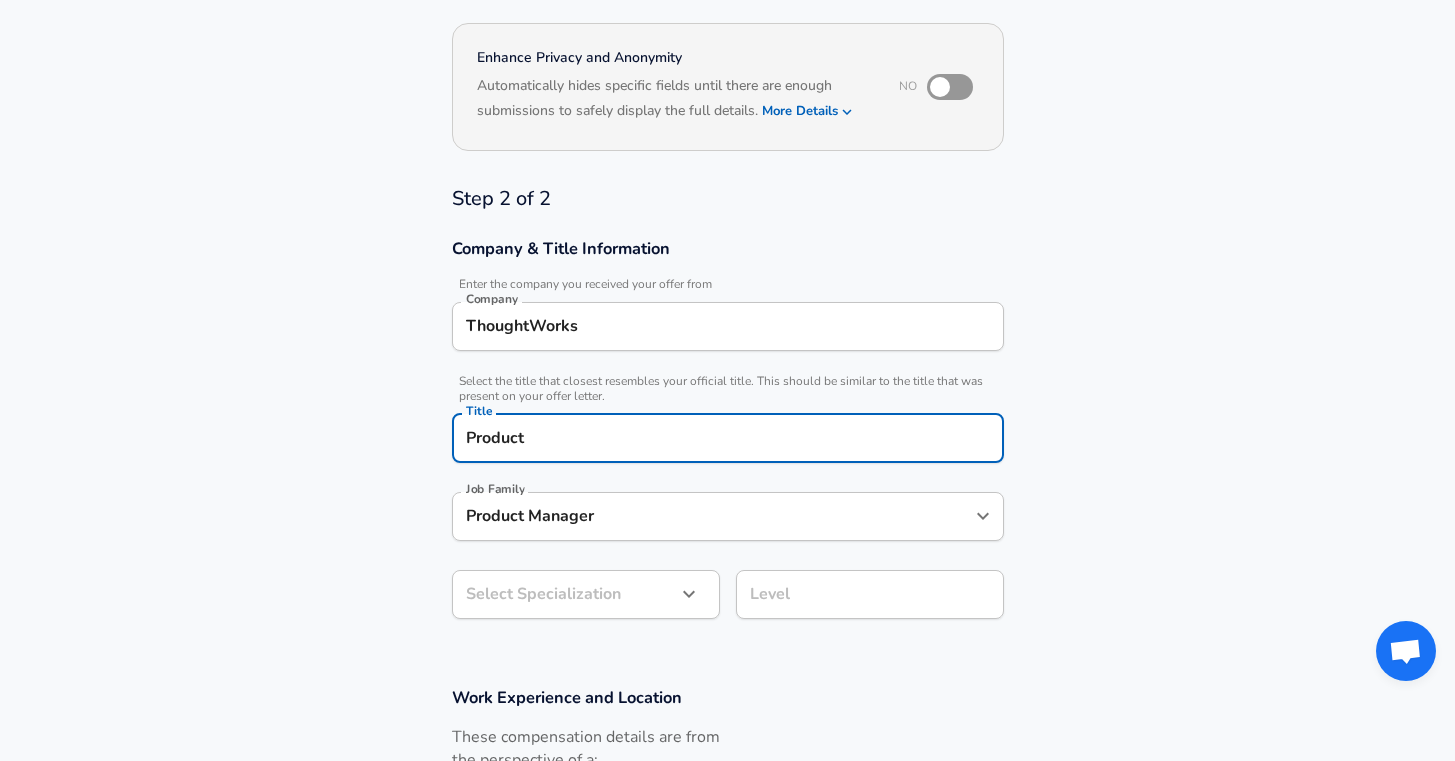 type on "Product Manager" 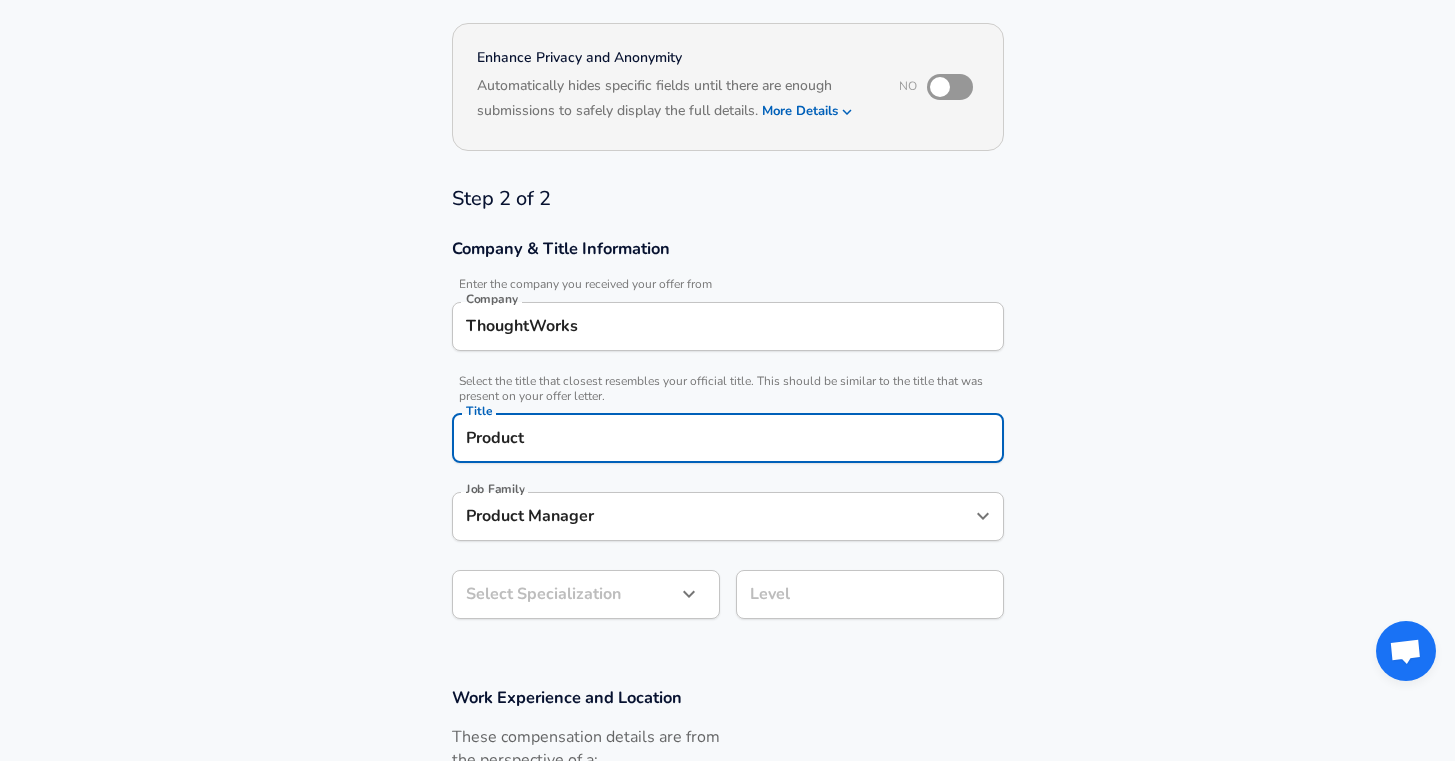 type on "Product Manager" 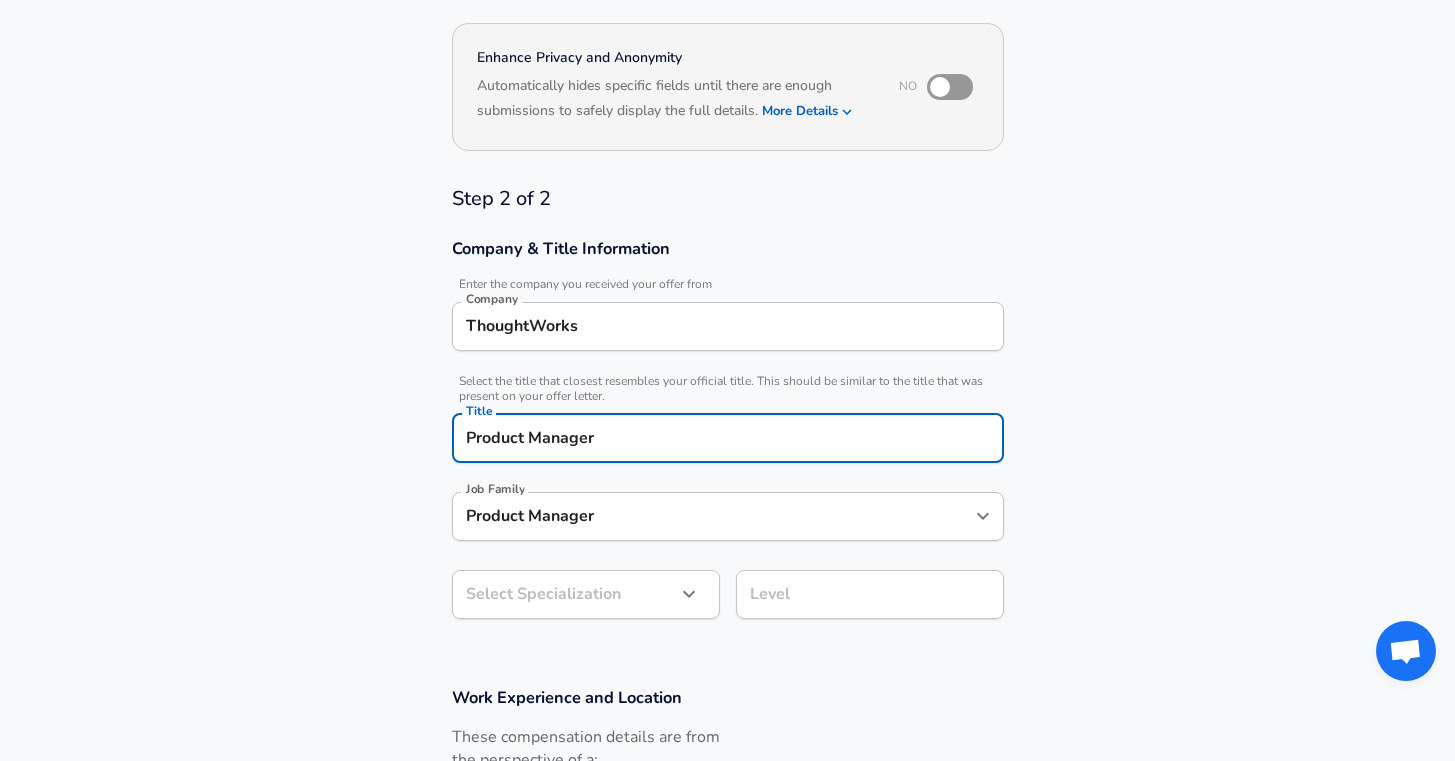 click on "Based on your submission and the data points that we have already collected, we will automatically hide and anonymize specific fields if there aren't enough data points to remain sufficiently anonymous. Step 2 of 2 Company & Title Information   Enter the company you received your offer from Company ThoughtWorks Company   Select the title that closest resembles your official title. This should be similar to the title that was present on your offer letter. Title Product Manager Title Job Family Product Manager Job Family Select Specialization ​ Select Specialization Level Level Work Experience and Location These compensation details are from the perspective of a: New Offer Employee Compensation Details Salary Format Gross   Net Employment Type Full-time full_time ​ GBP" at bounding box center [727, -5] 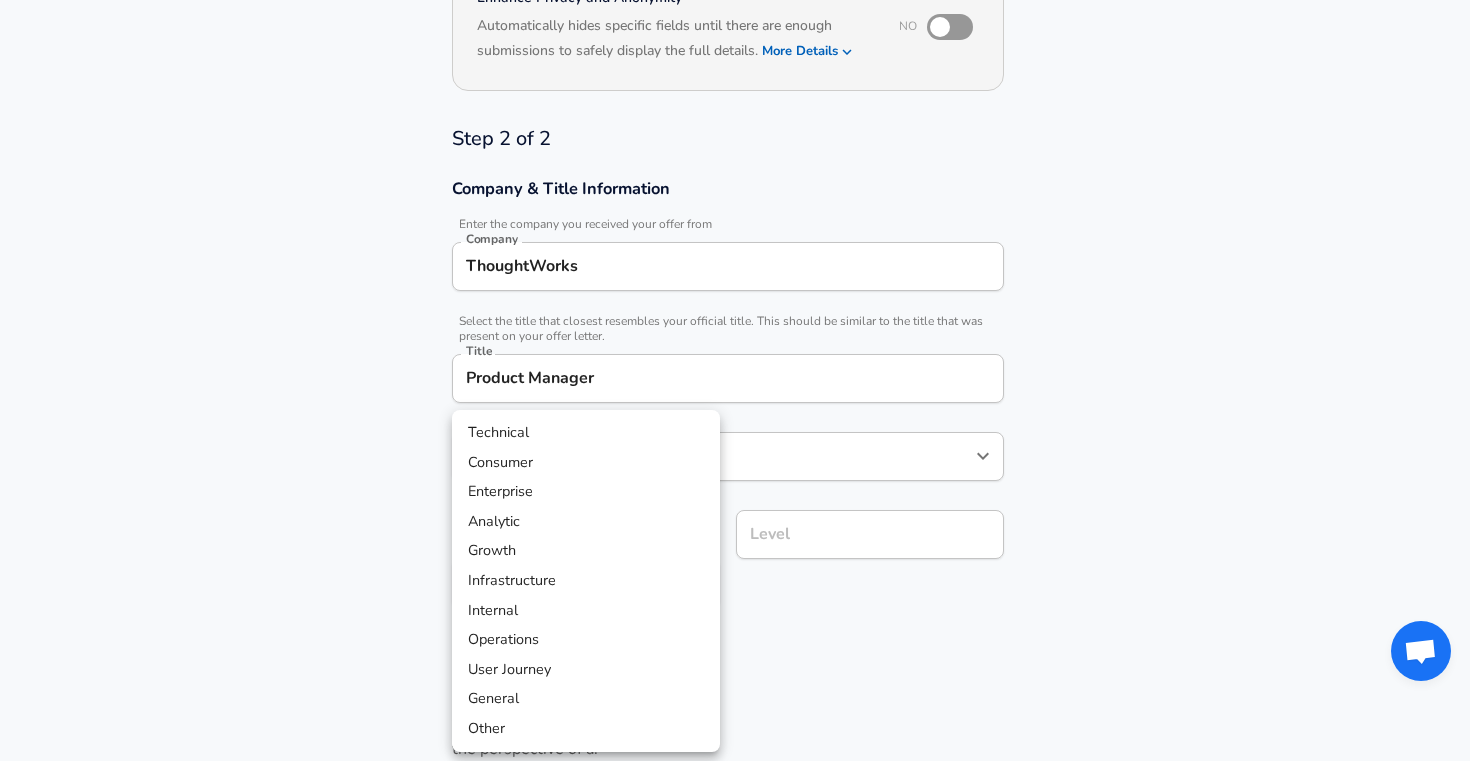 click on "General" at bounding box center [586, 699] 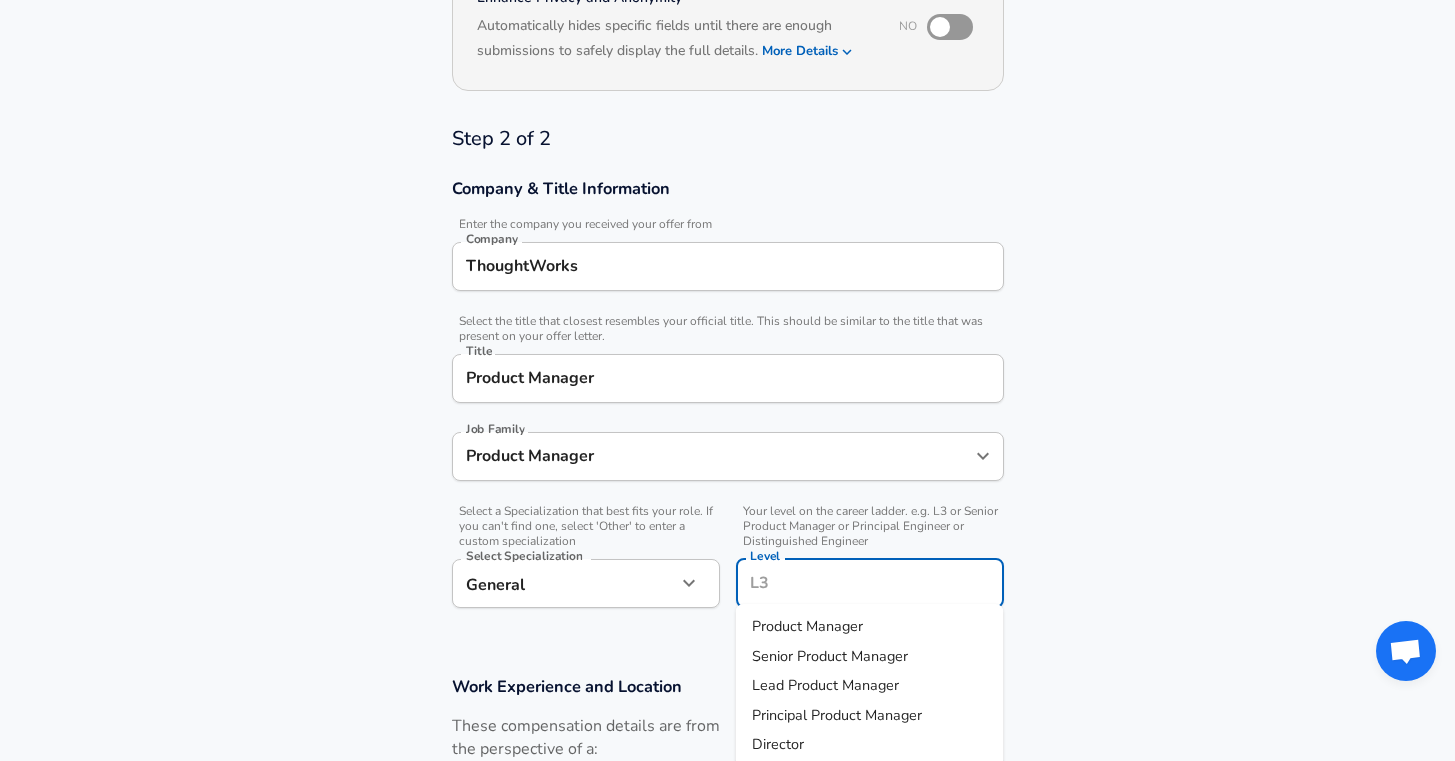 click on "Level" at bounding box center (870, 583) 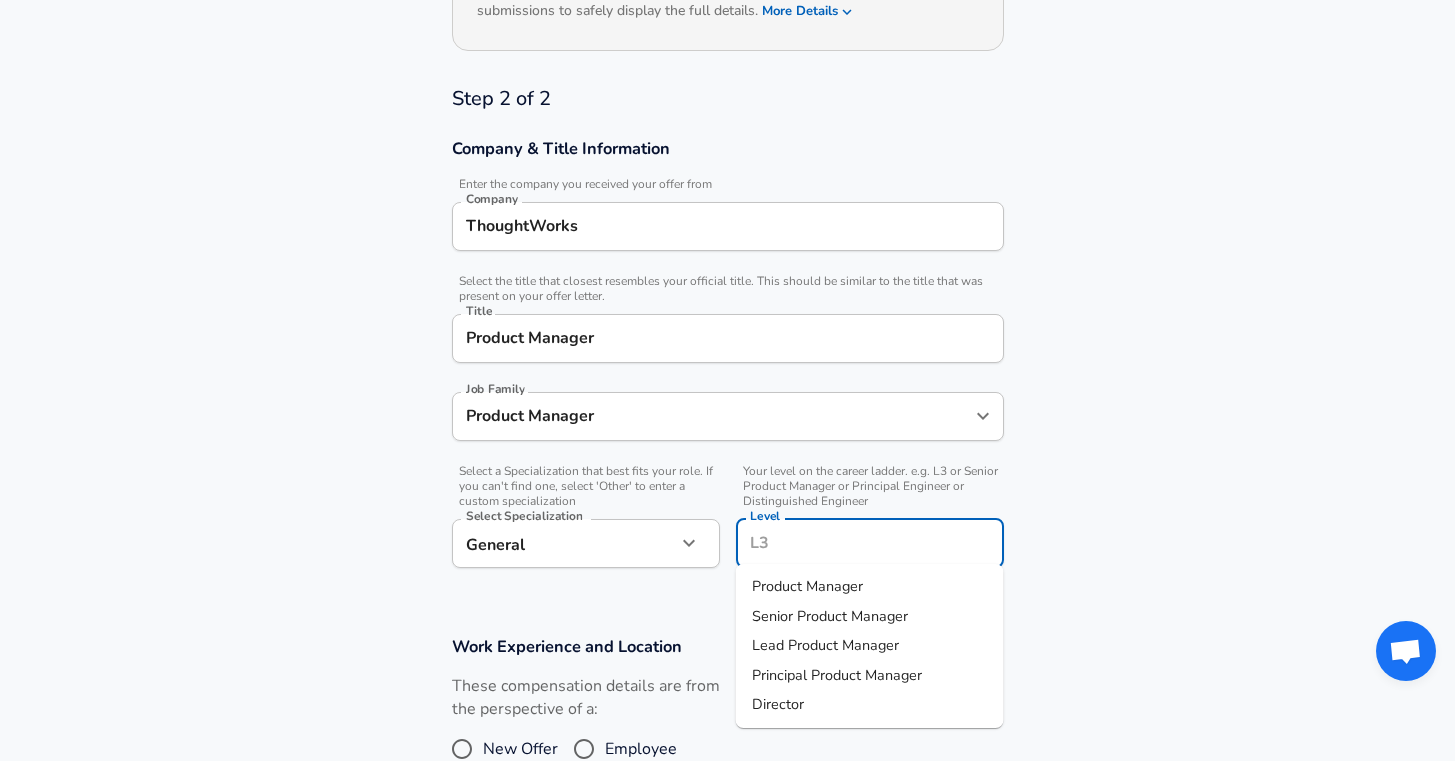 click on "Lead Product Manager" at bounding box center [870, 646] 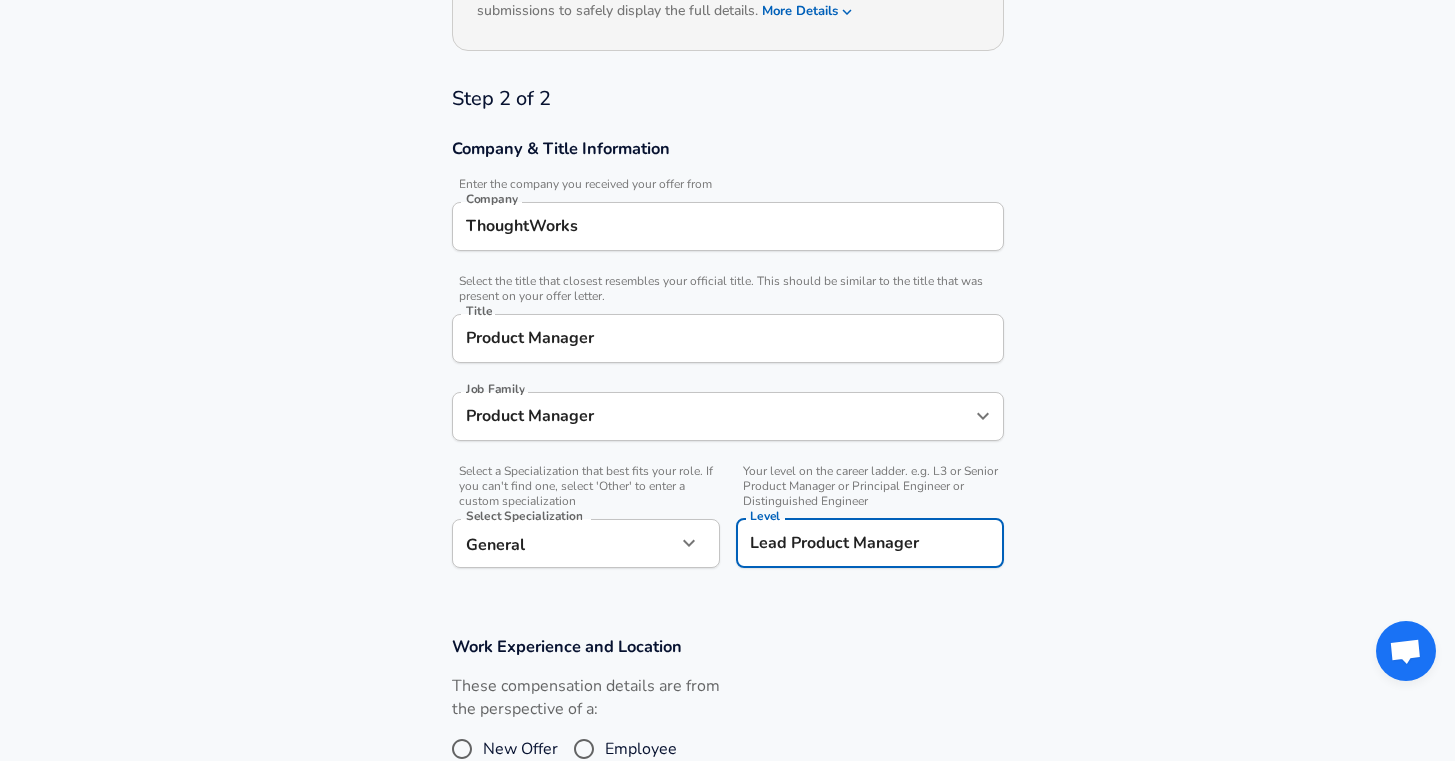 click on "Work Experience and Location These compensation details are from the perspective of a: New Offer Employee" at bounding box center [727, 713] 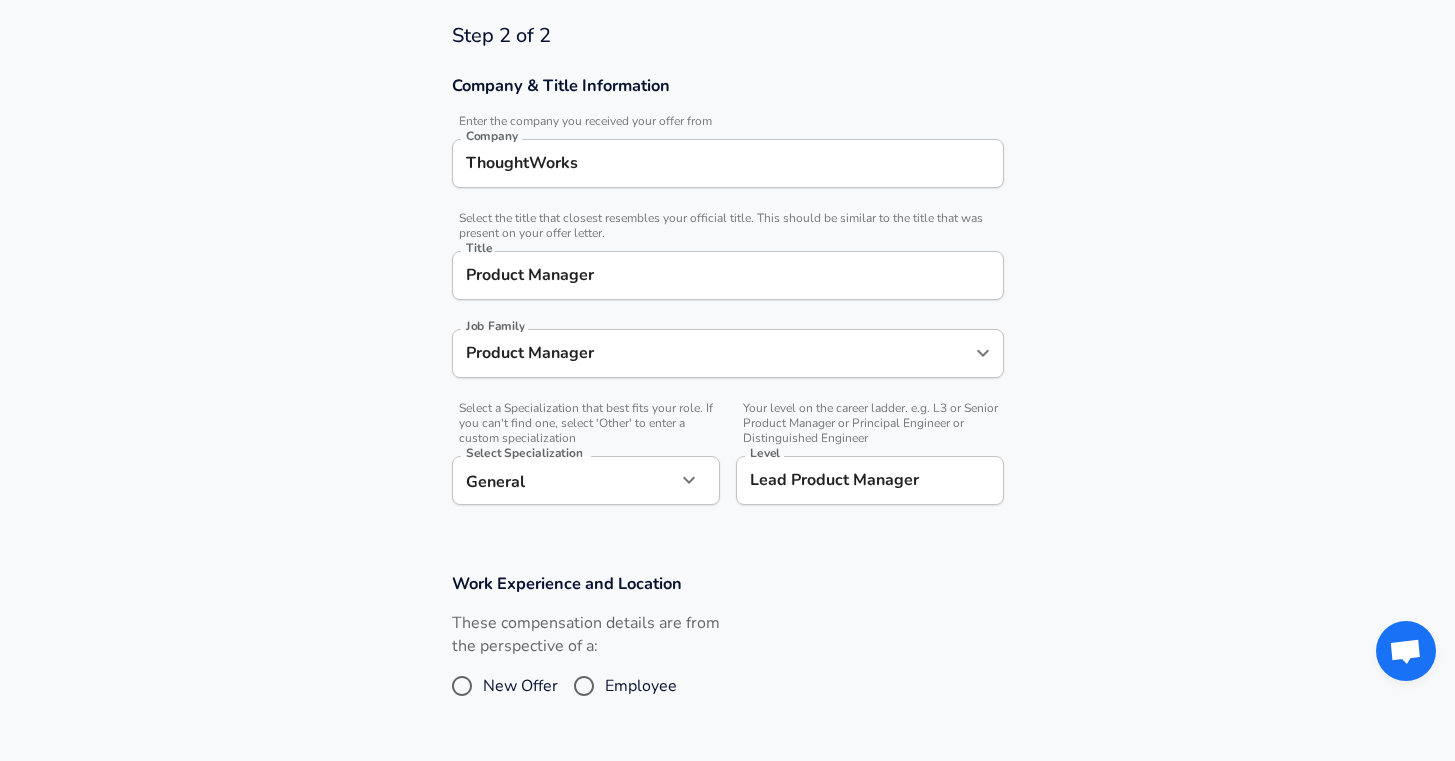 scroll, scrollTop: 944, scrollLeft: 0, axis: vertical 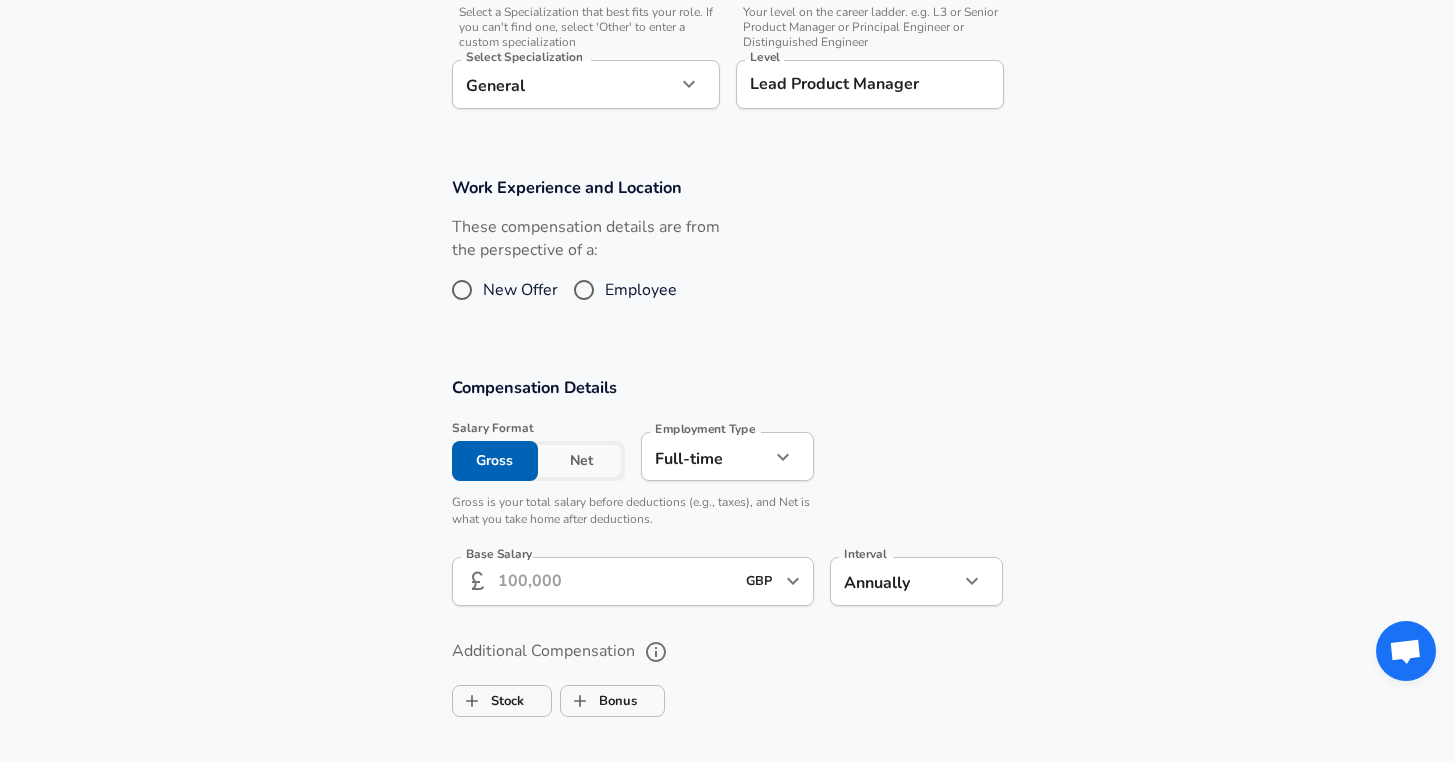 click on "Employee" at bounding box center [584, 290] 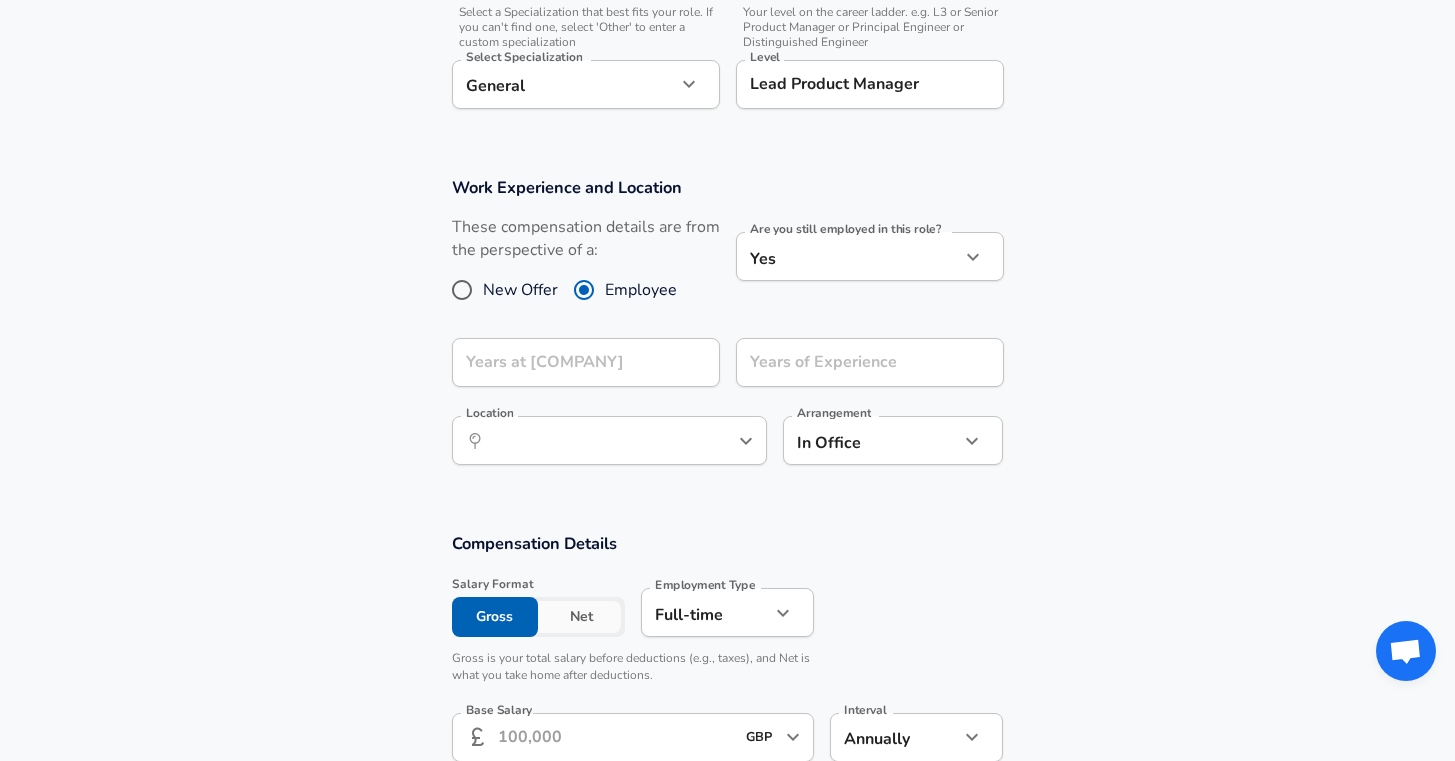 click on "Based on your submission and the data points that we have already collected, we will automatically hide and anonymize specific fields if there aren't enough data points to remain sufficiently anonymous. Step 2 of 2 Company & Title Information   Enter the company you received your offer from Company ThoughtWorks Company   Select the title that closest resembles your official title. This should be similar to the title that was present on your offer letter. Title Product Manager Title Job Family Product Manager Job Family   Select a Specialization that best fits your role. If you can't find one, select 'Other' to enter a custom specialization Select Specialization General General Select Specialization   Level Lead Product Manager Level Work Experience and Location New Offer" at bounding box center (727, -564) 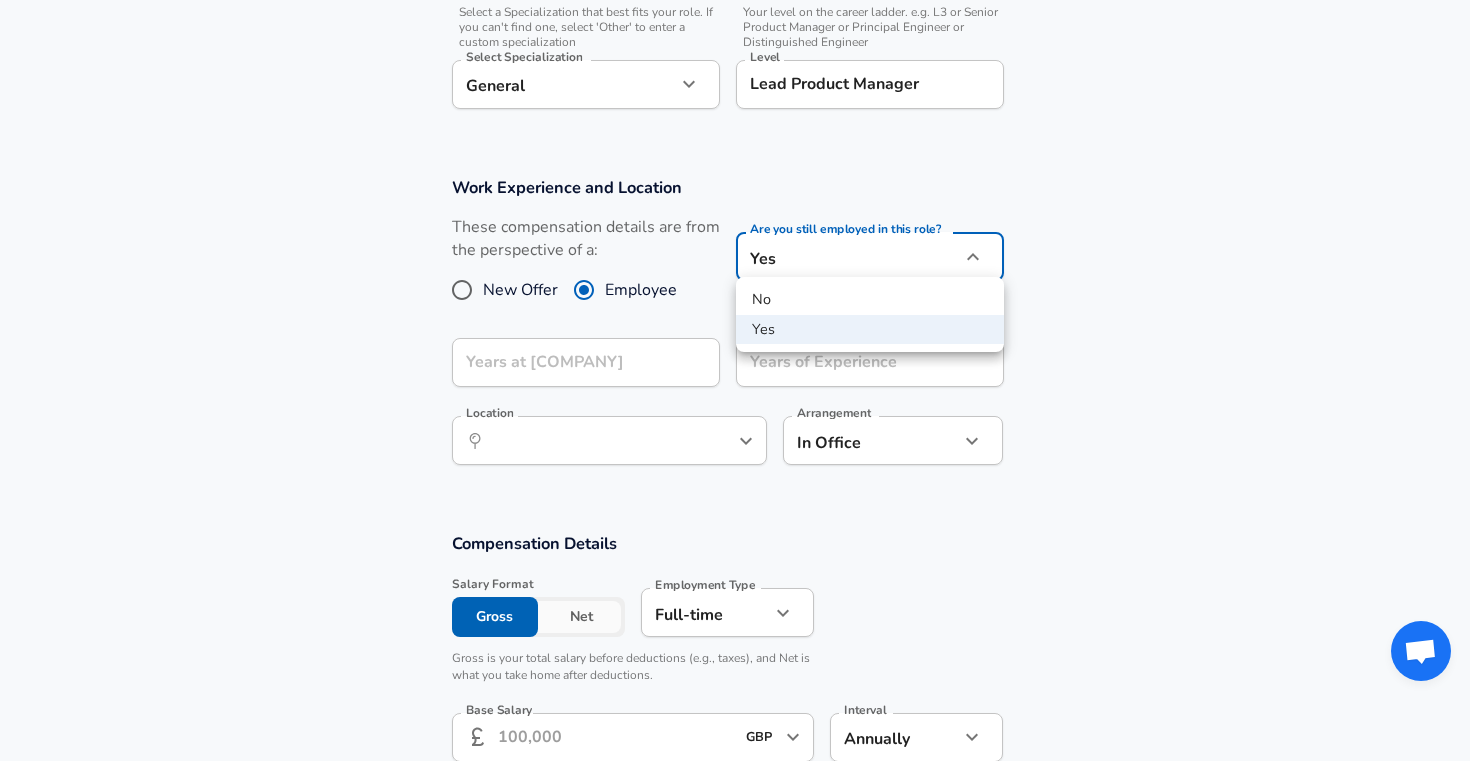 click at bounding box center [735, 380] 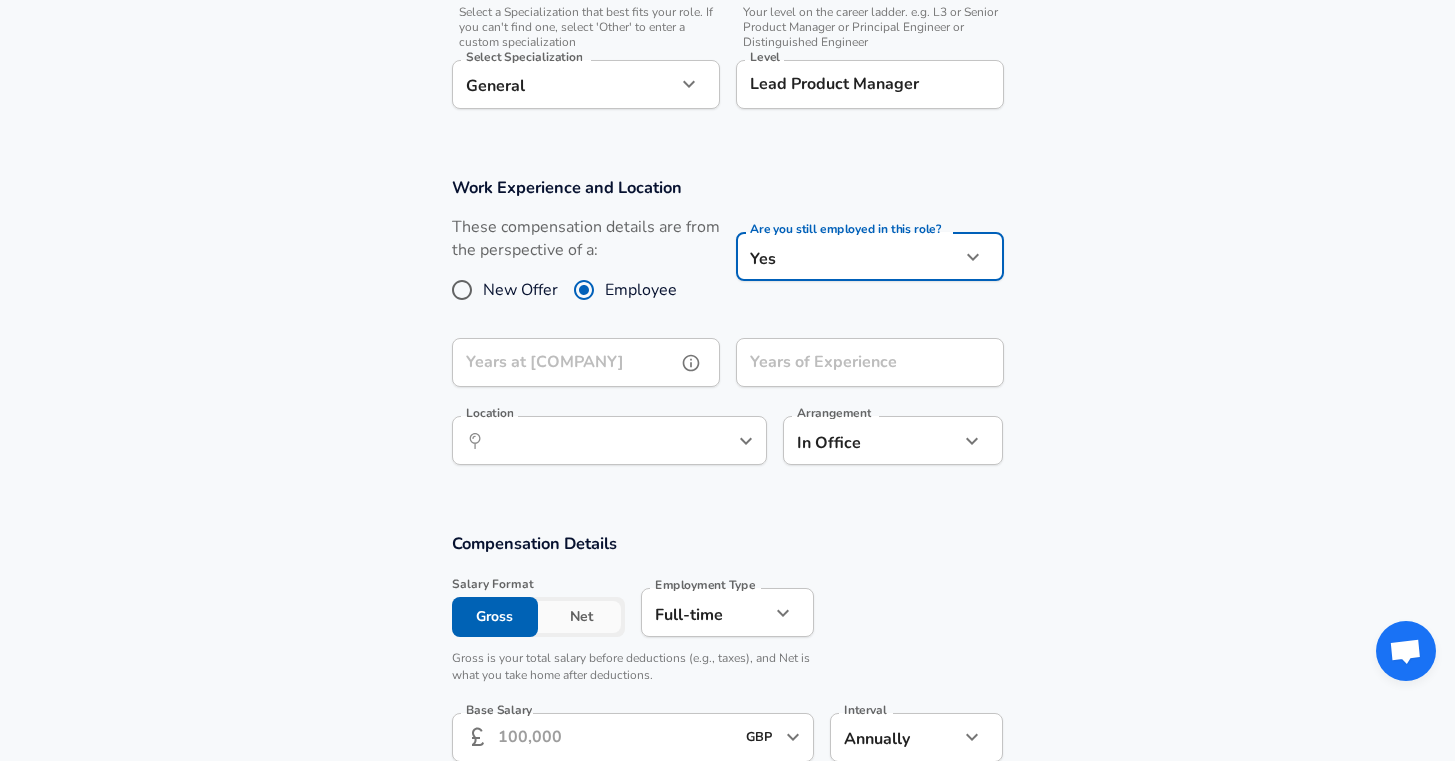 click on "Years at [COMPANY]" at bounding box center [564, 362] 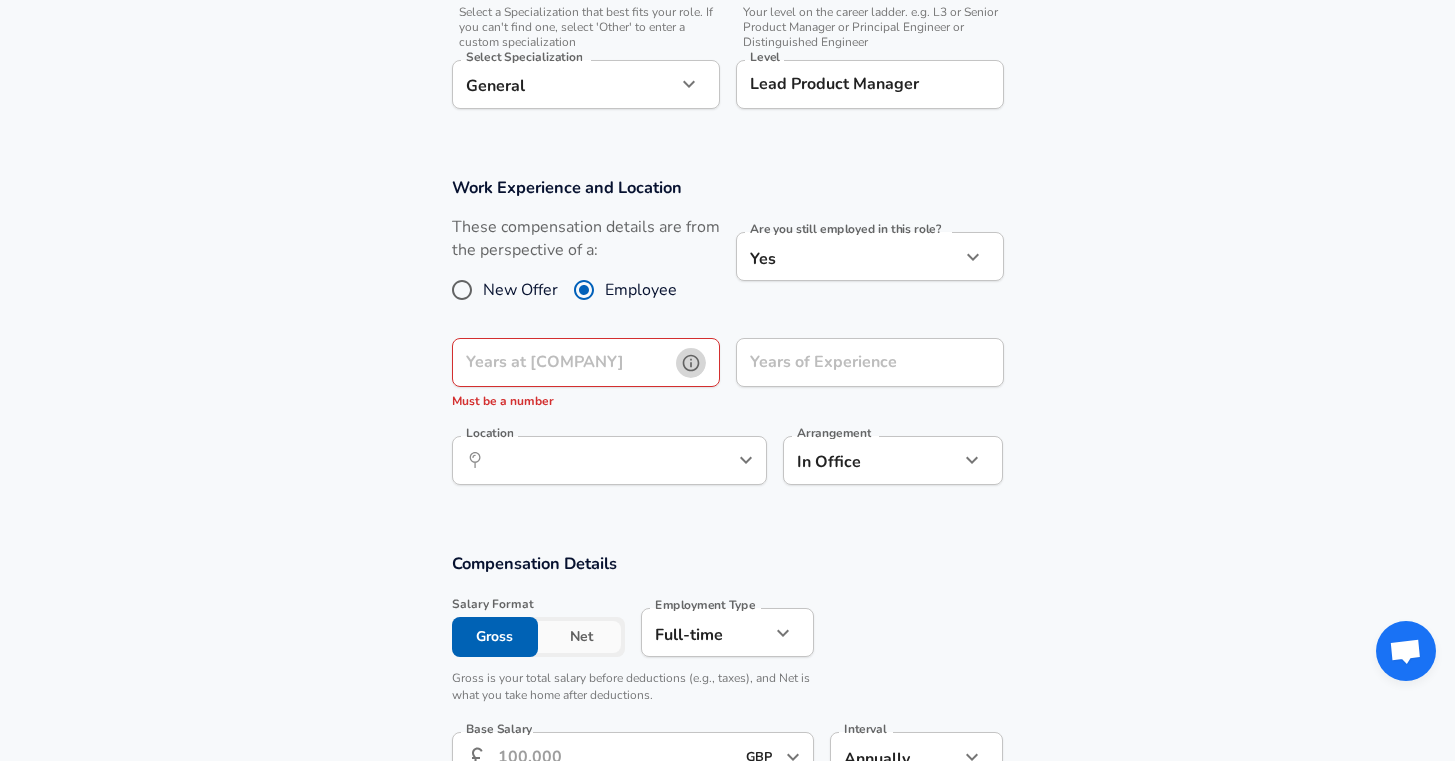 click 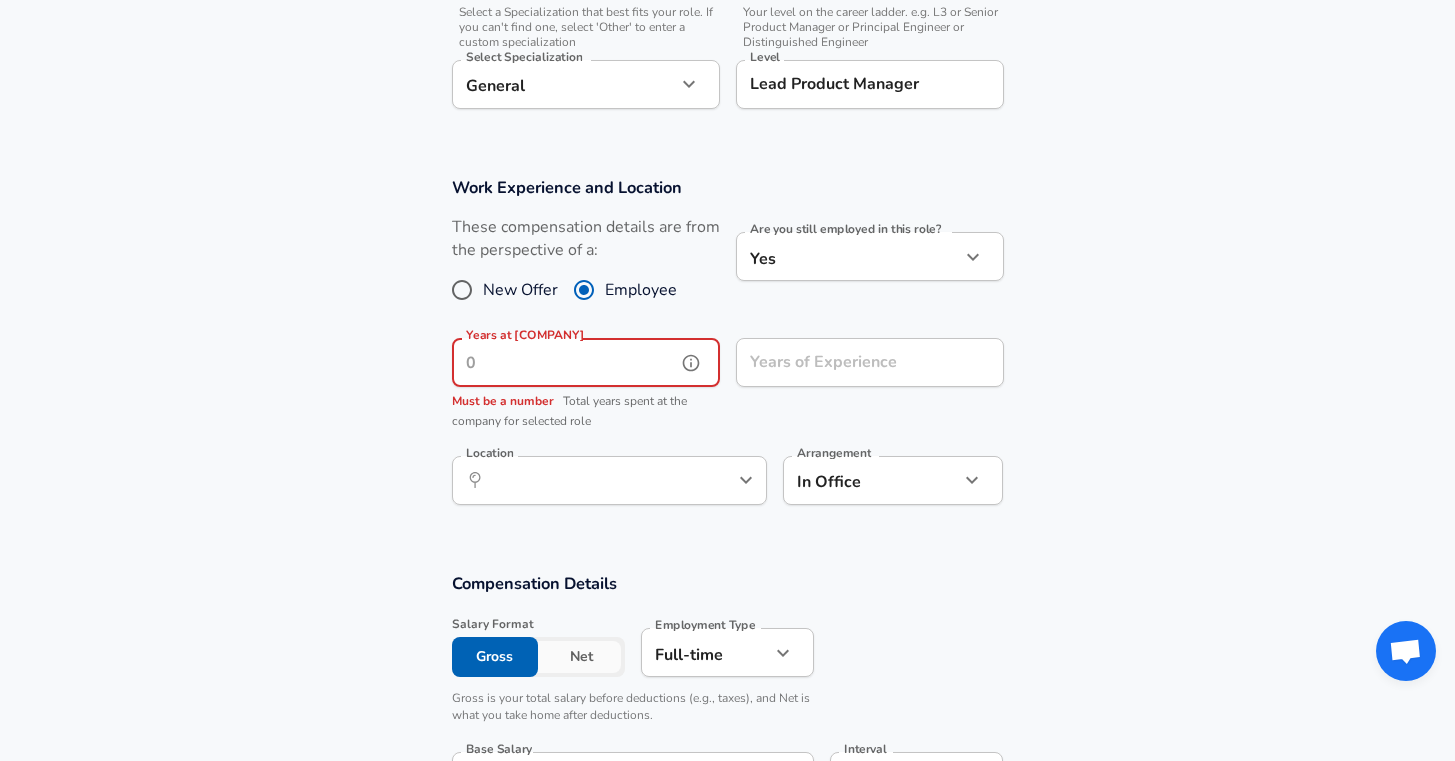 click on "Years at [COMPANY]" at bounding box center (564, 362) 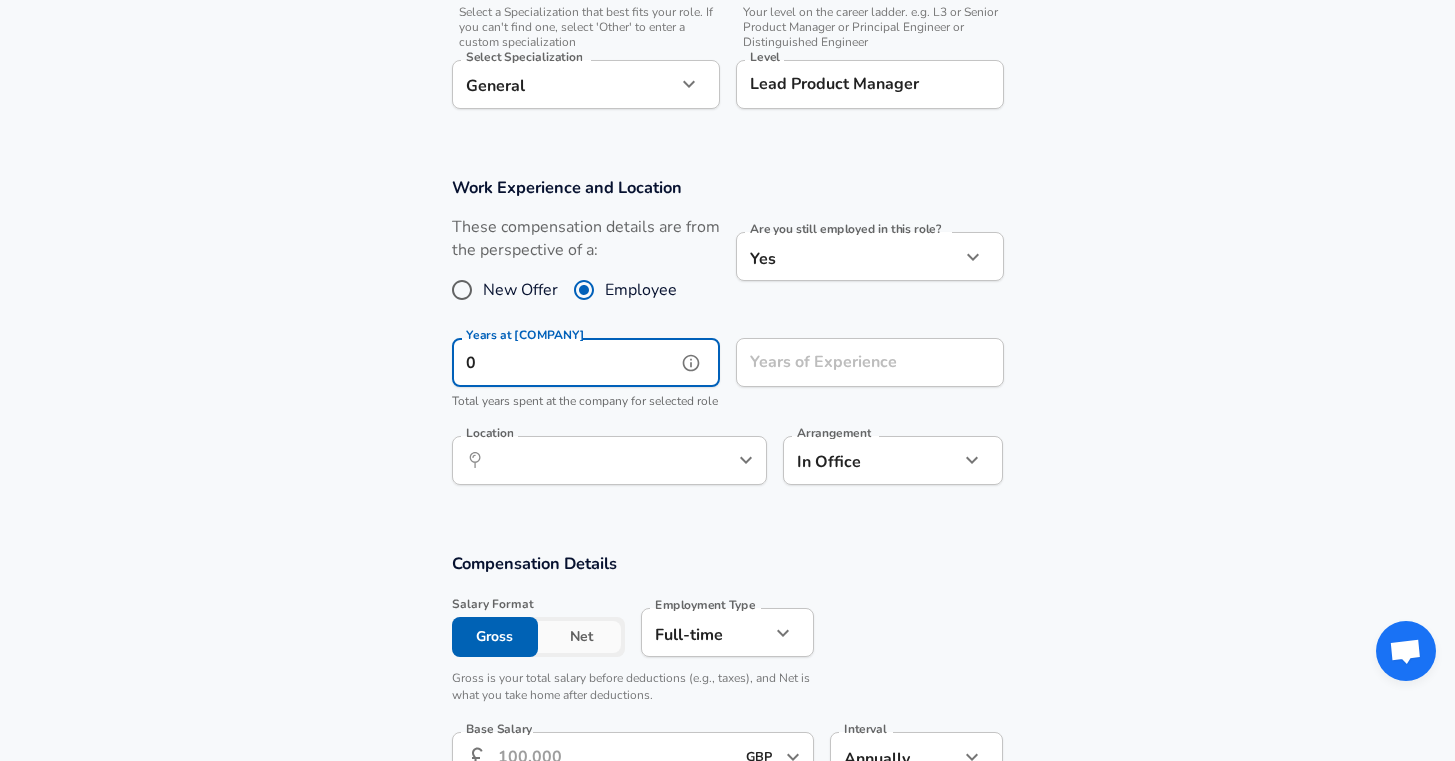type on "0" 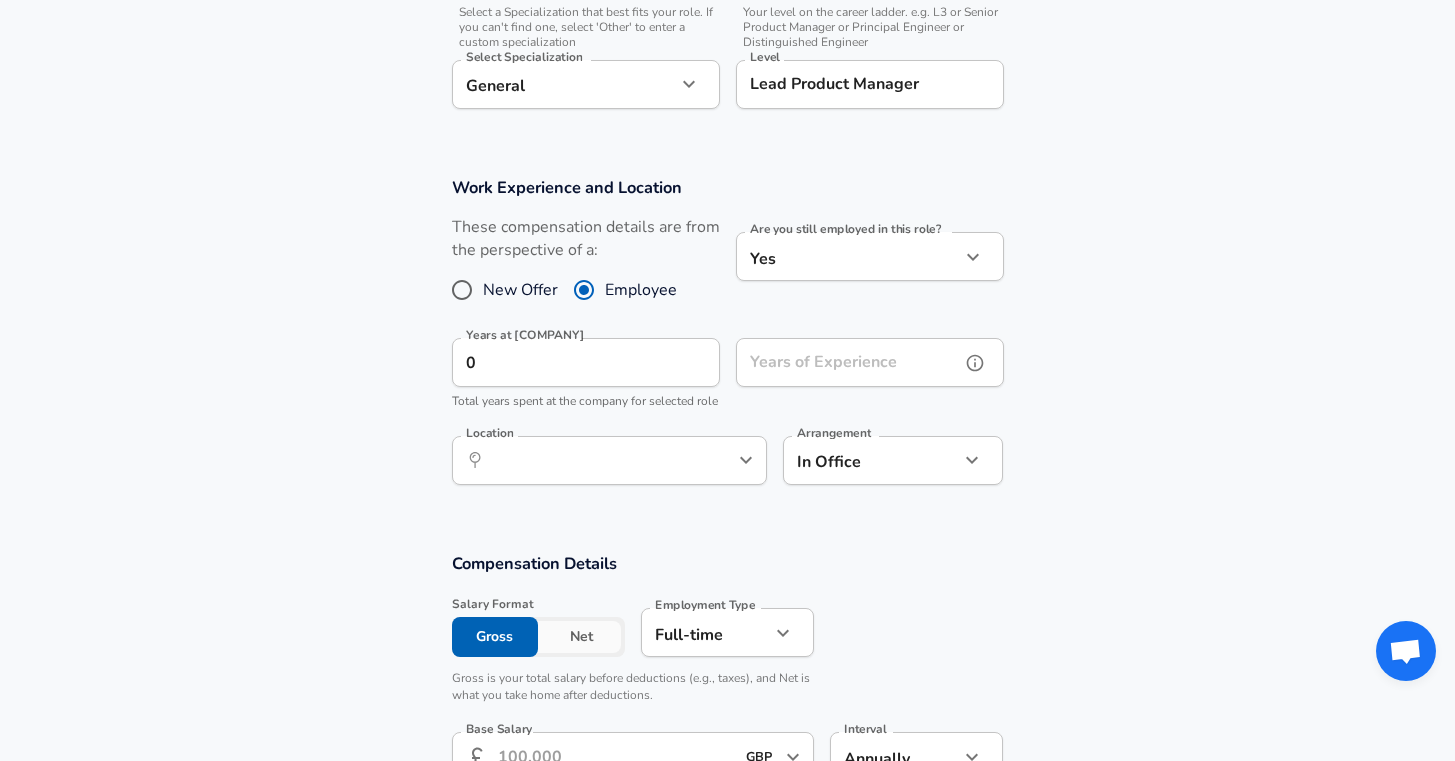 click on "Years of Experience" at bounding box center (848, 362) 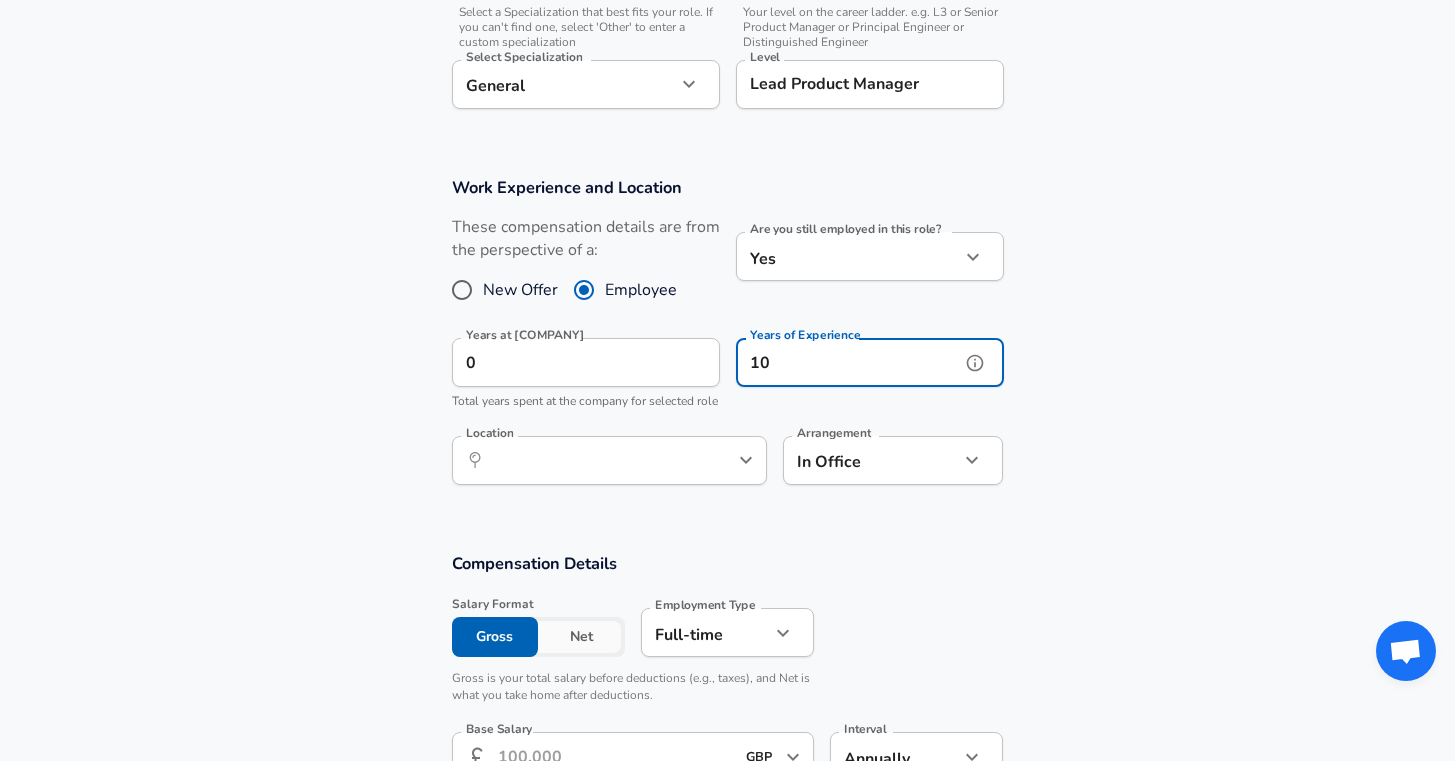 type on "1" 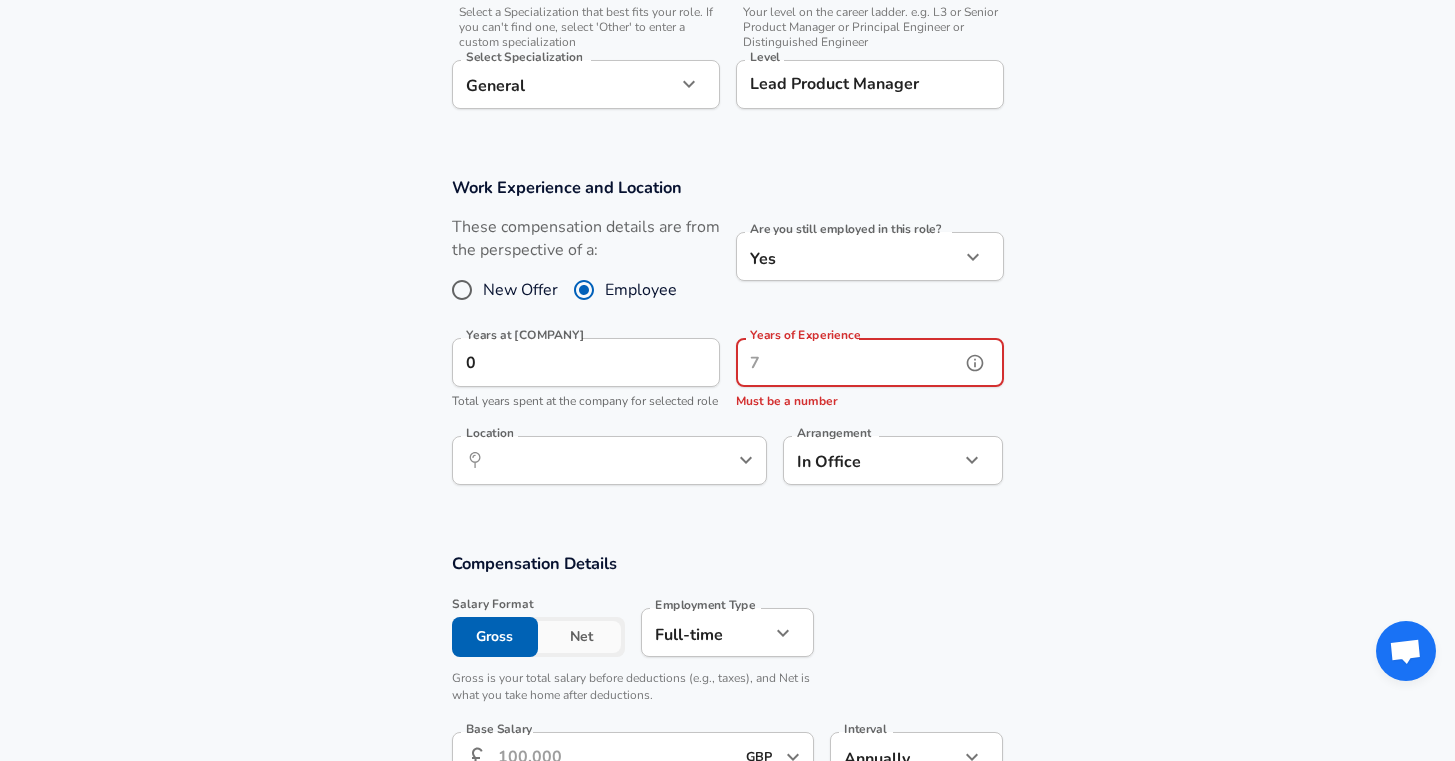 type on "9" 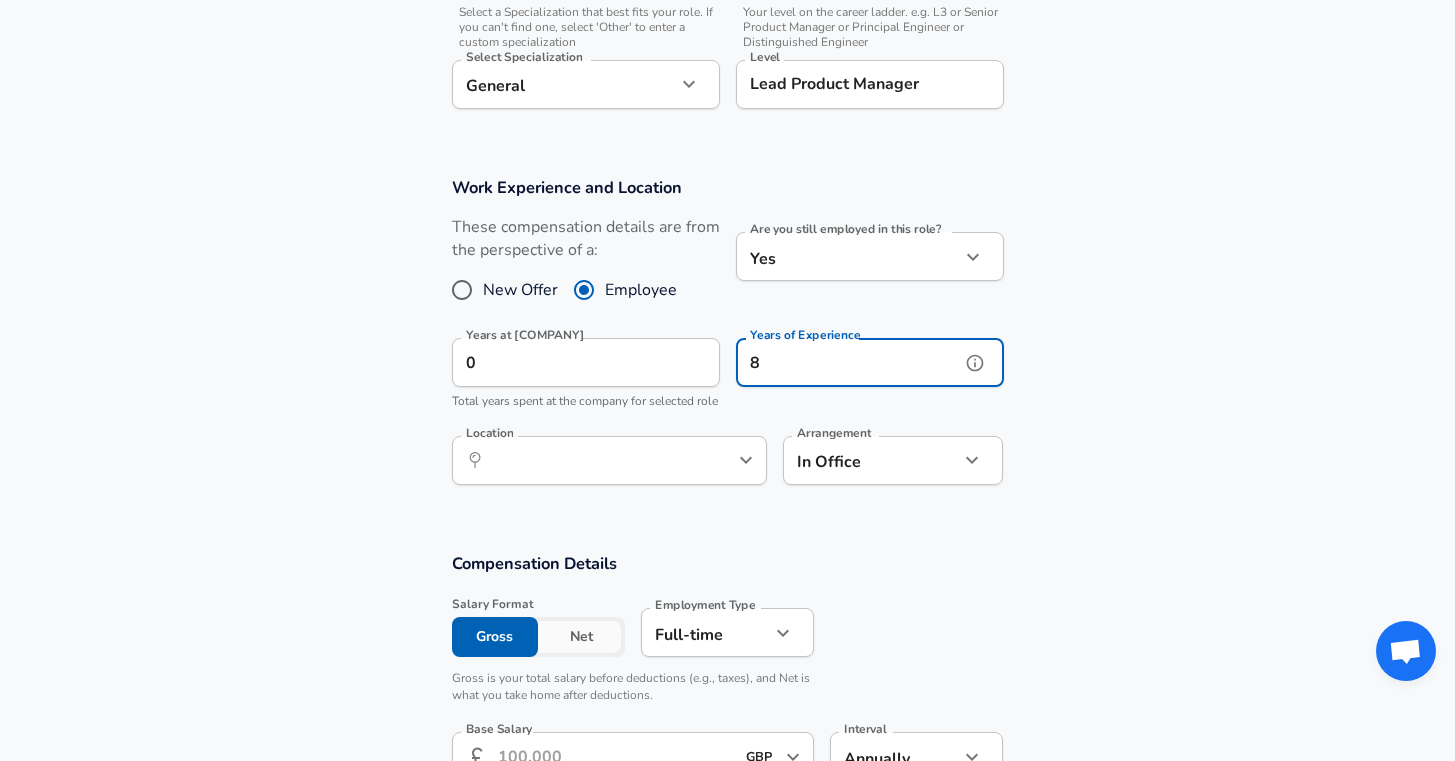 click on "​ Location" at bounding box center [609, 460] 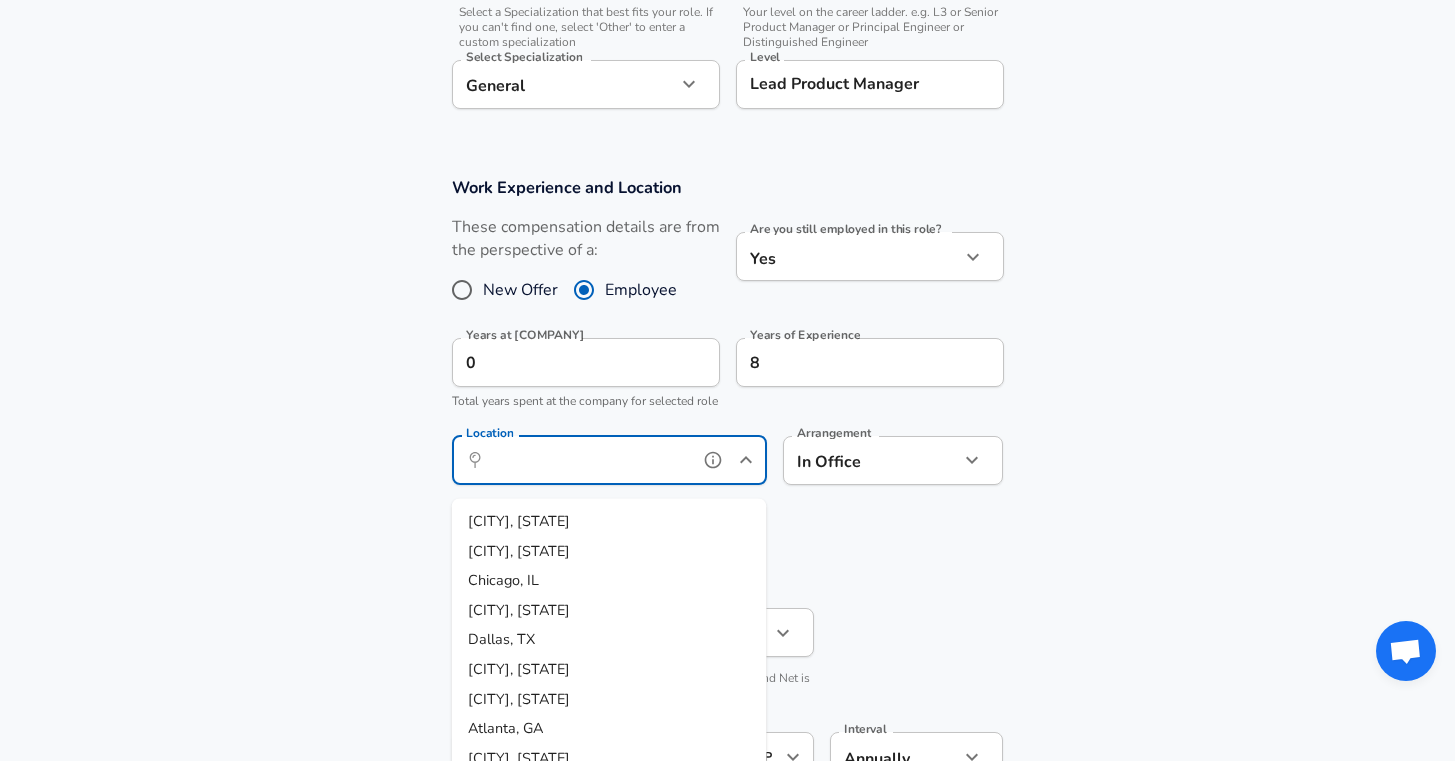 click 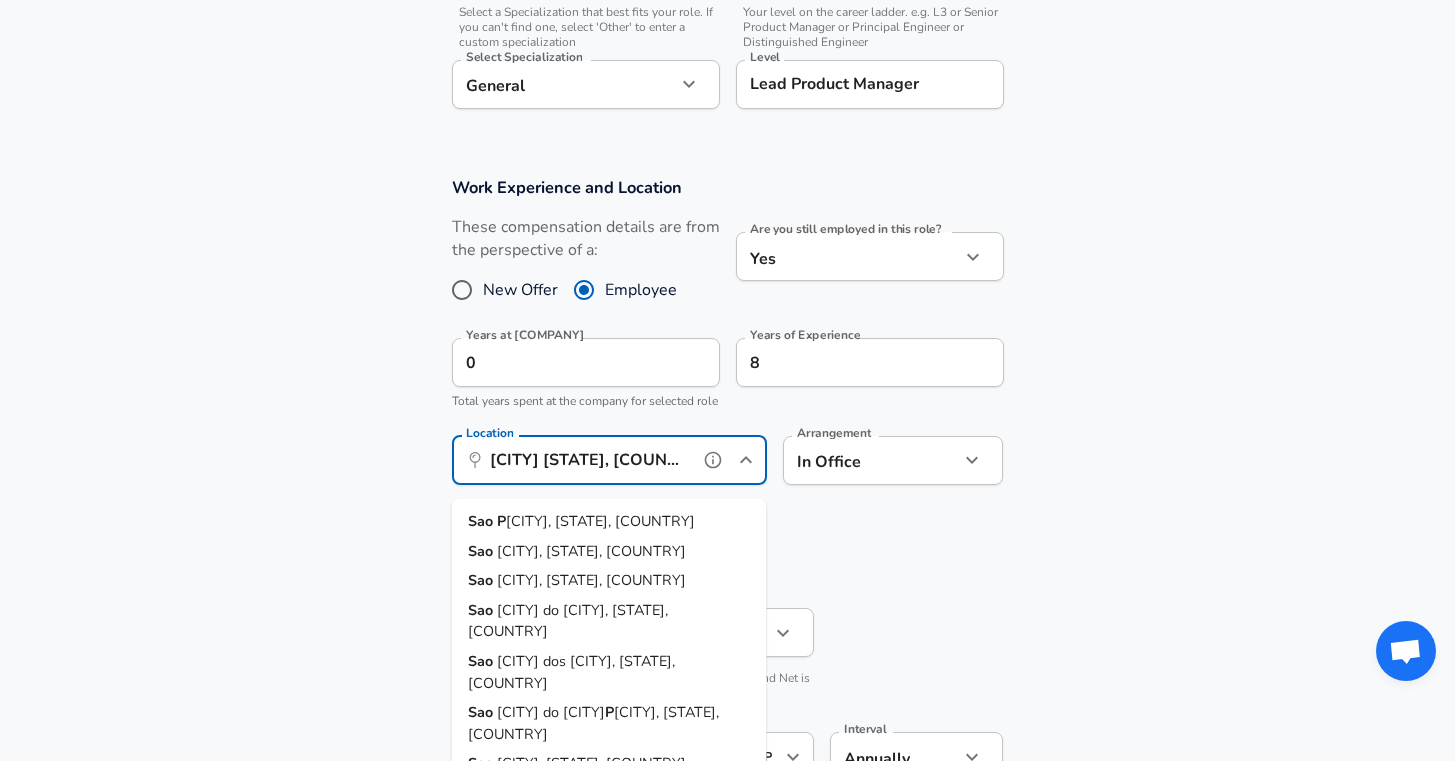 type on "[CITY] [STATE], [COUNTRY]" 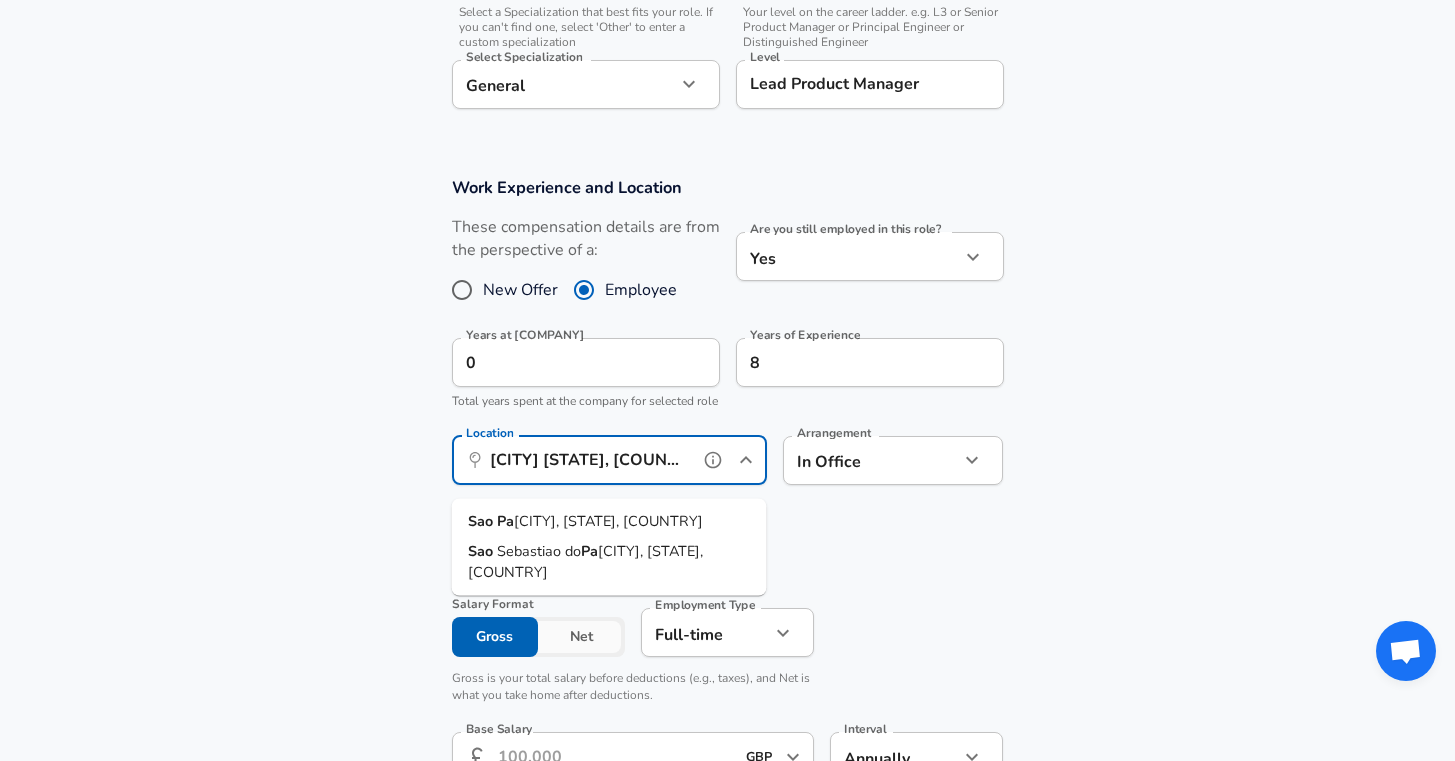 click on "[CITY], [STATE], [COUNTRY]" at bounding box center (608, 521) 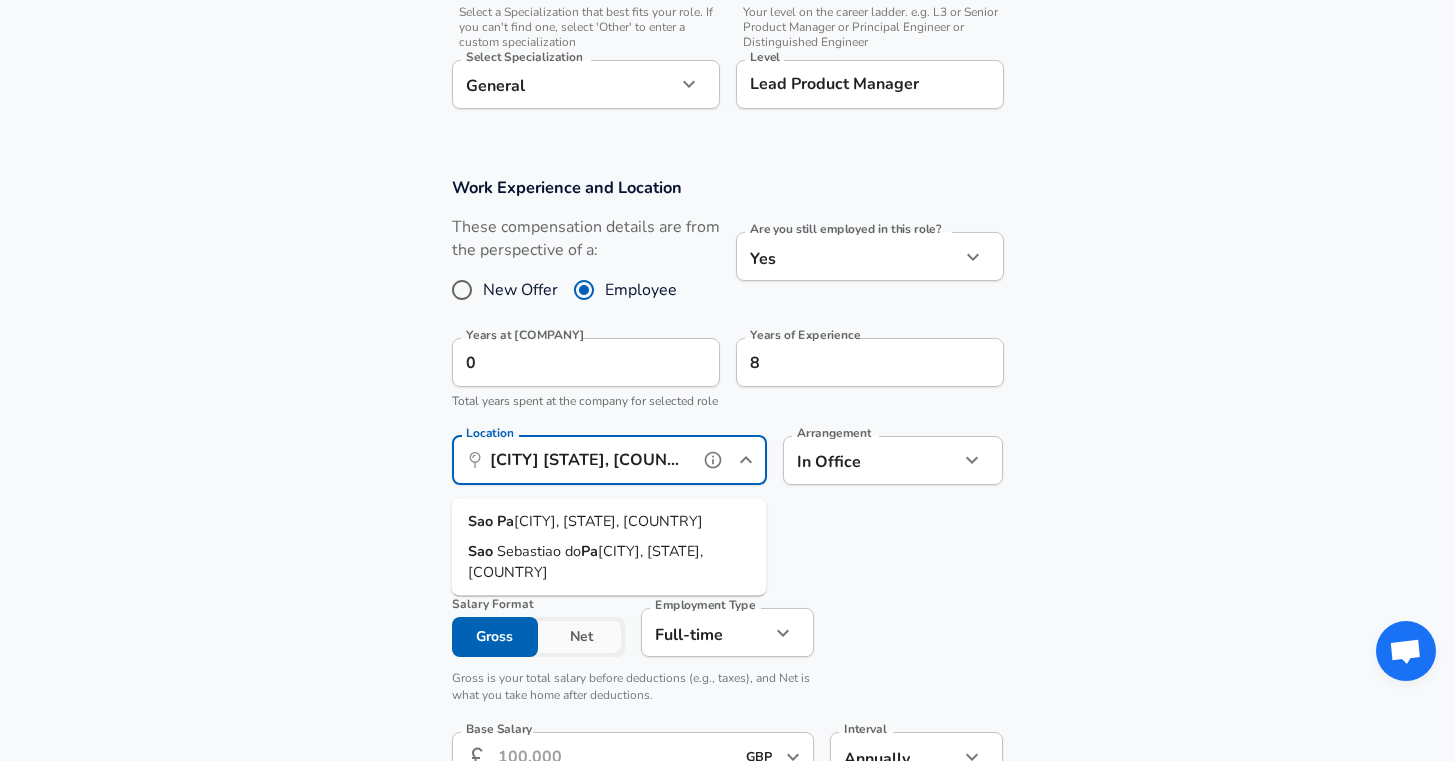 type on "BRL" 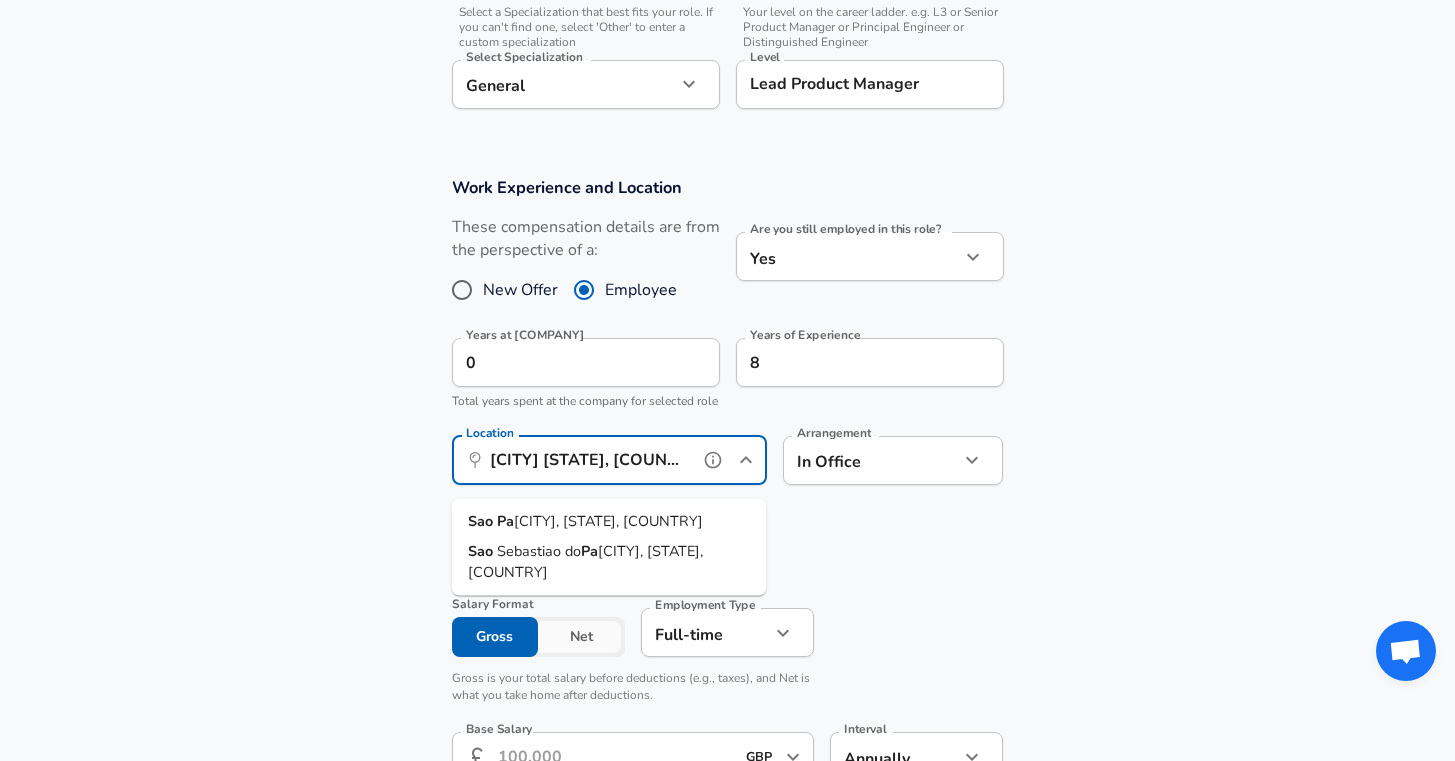 type on "[CITY], [STATE], [COUNTRY]" 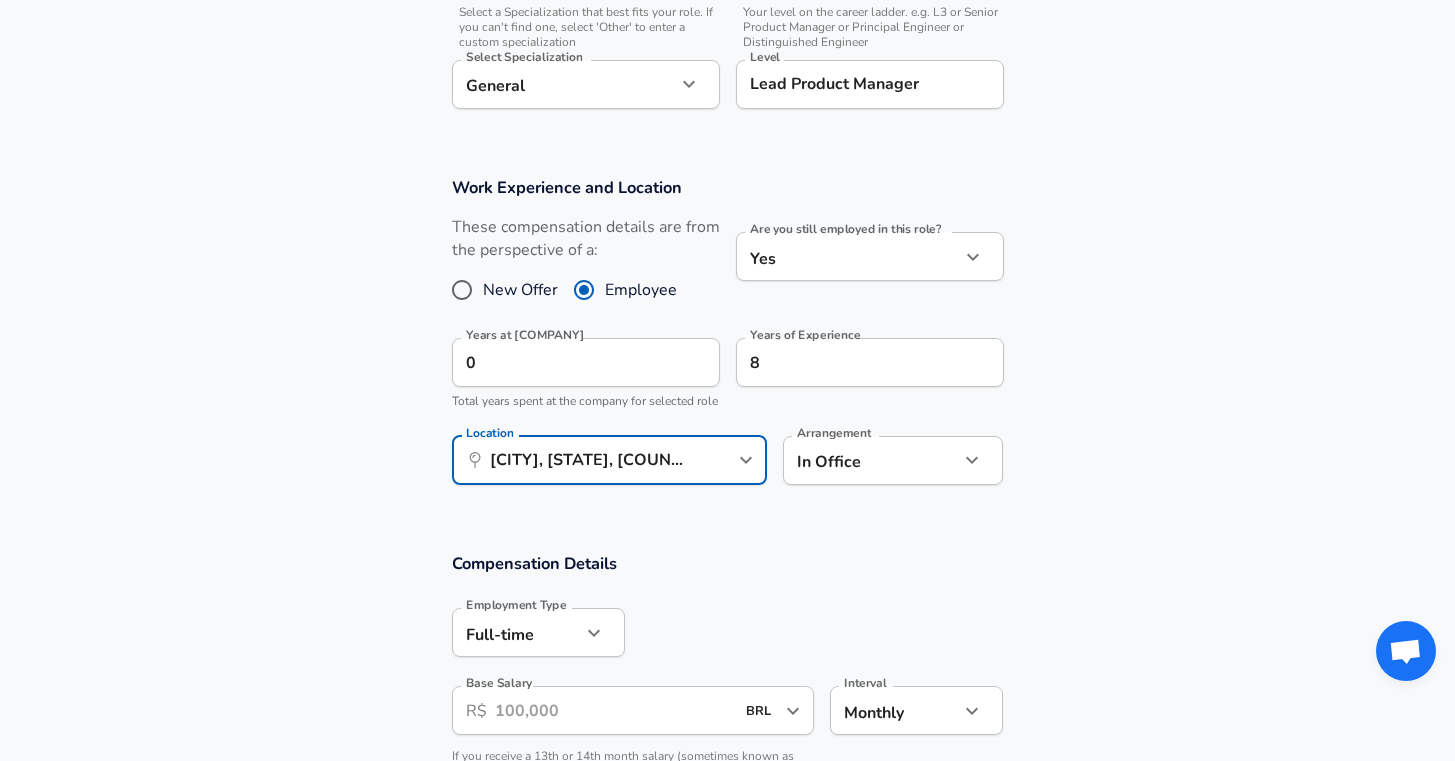 click on "Based on your submission and the data points that we have already collected, we will automatically hide and anonymize specific fields if there aren't enough data points to remain sufficiently anonymous. Step 2 of 2 Company & Title Information   Enter the company you received your offer from Company ThoughtWorks Company   Select the title that closest resembles your official title. This should be similar to the title that was present on your offer letter. Title Product Manager Title Job Family Product Manager Job Family   Select a Specialization that best fits your role. If you can't find one, select 'Other' to enter a custom specialization Select Specialization General General Select Specialization   Level Lead Product Manager Level Work Experience and Location New Offer" at bounding box center (727, -564) 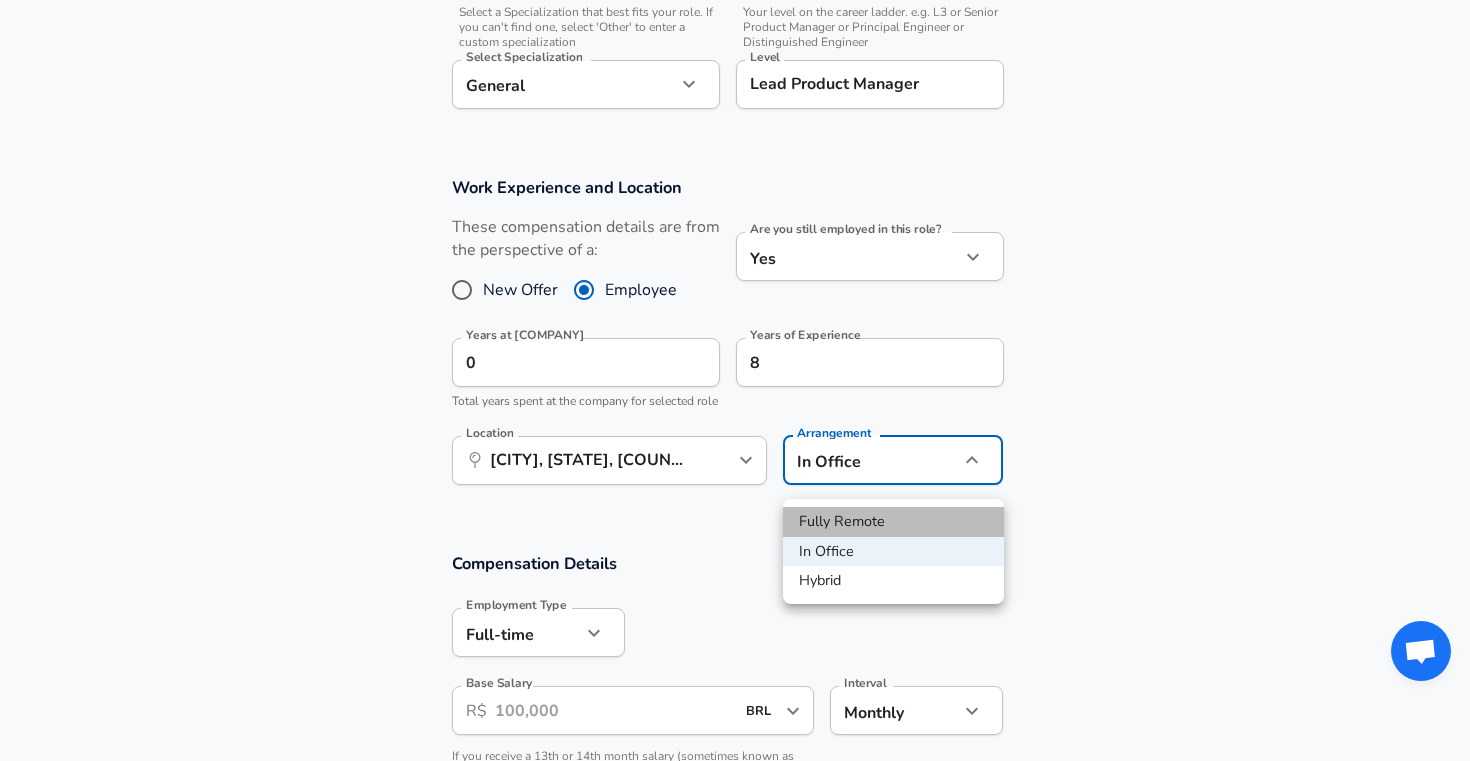 click on "Fully Remote" at bounding box center (893, 522) 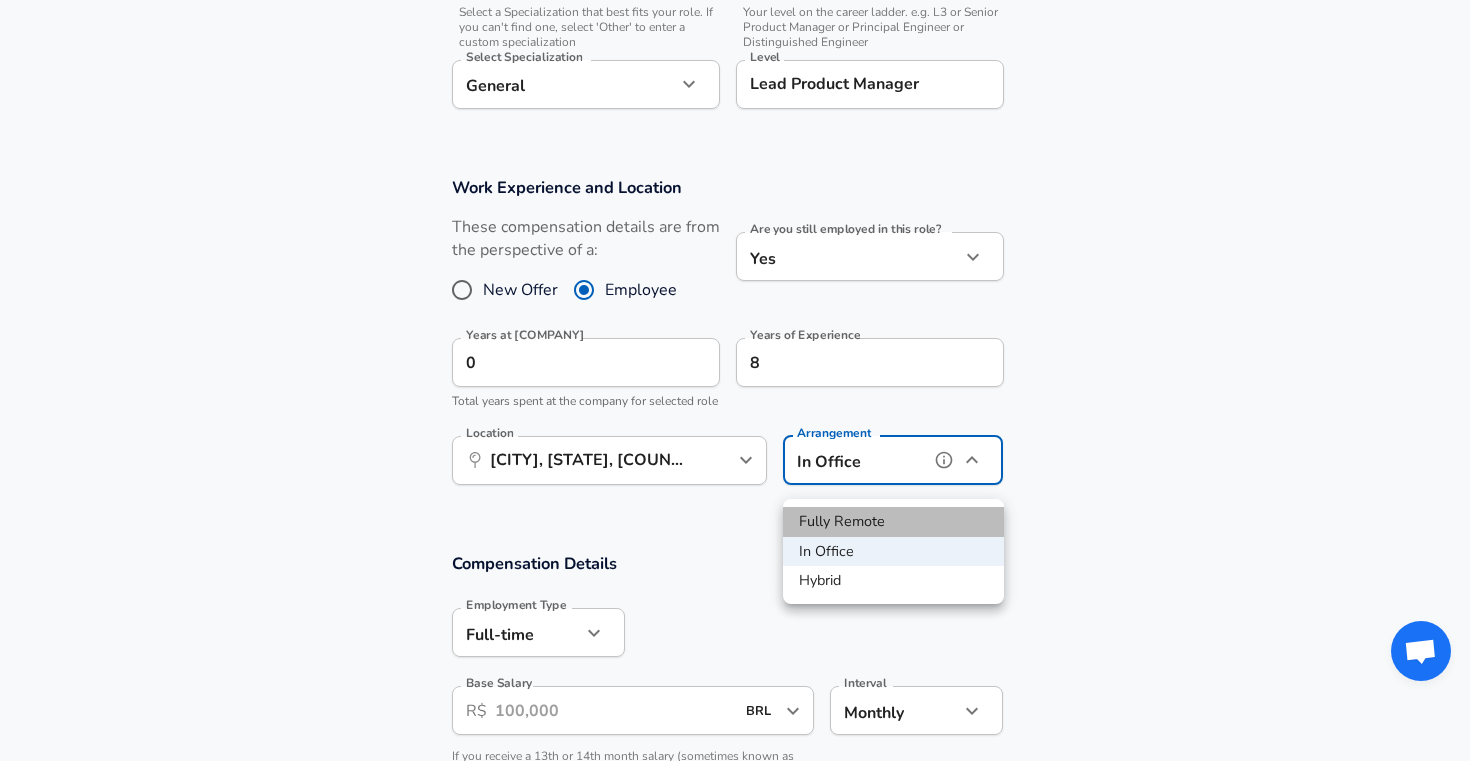 type on "remote" 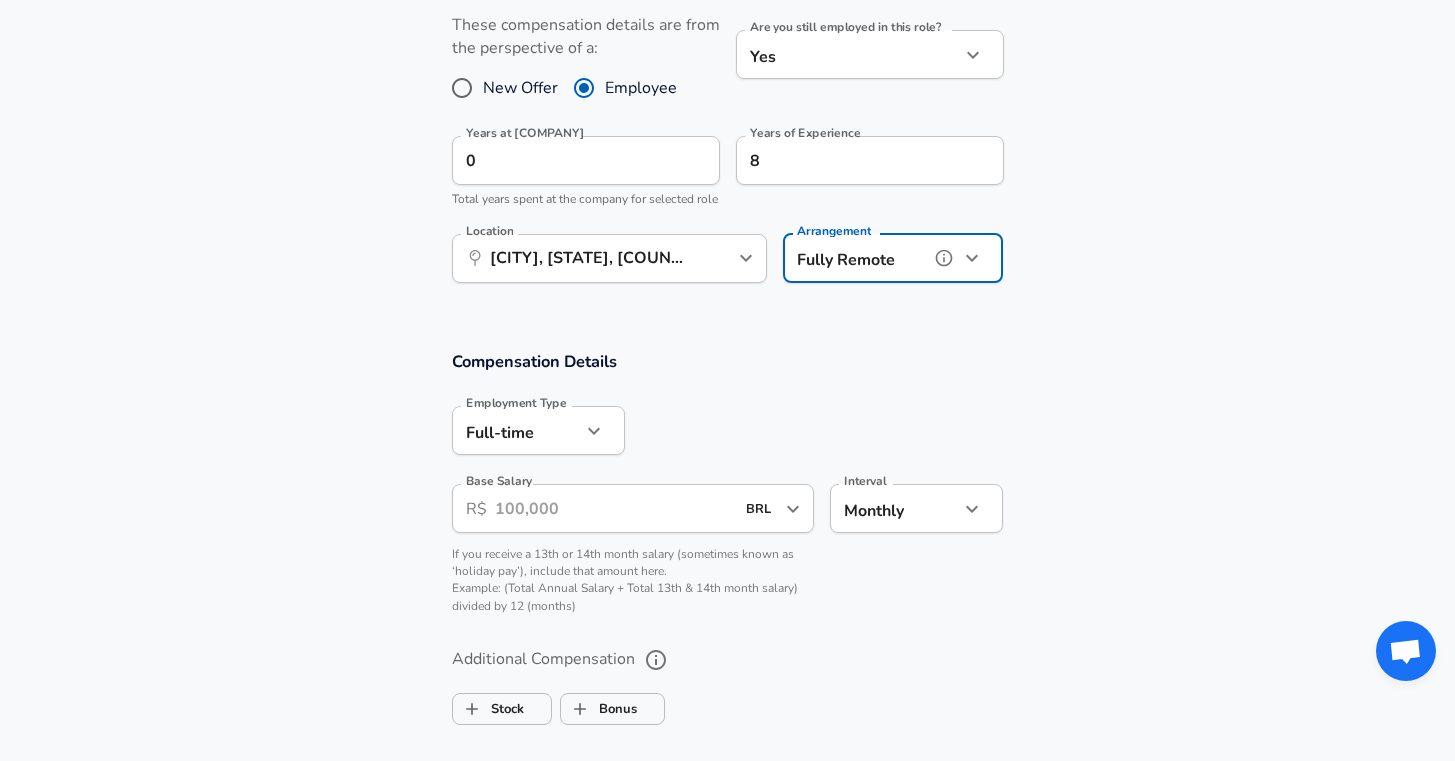 scroll, scrollTop: 1340, scrollLeft: 0, axis: vertical 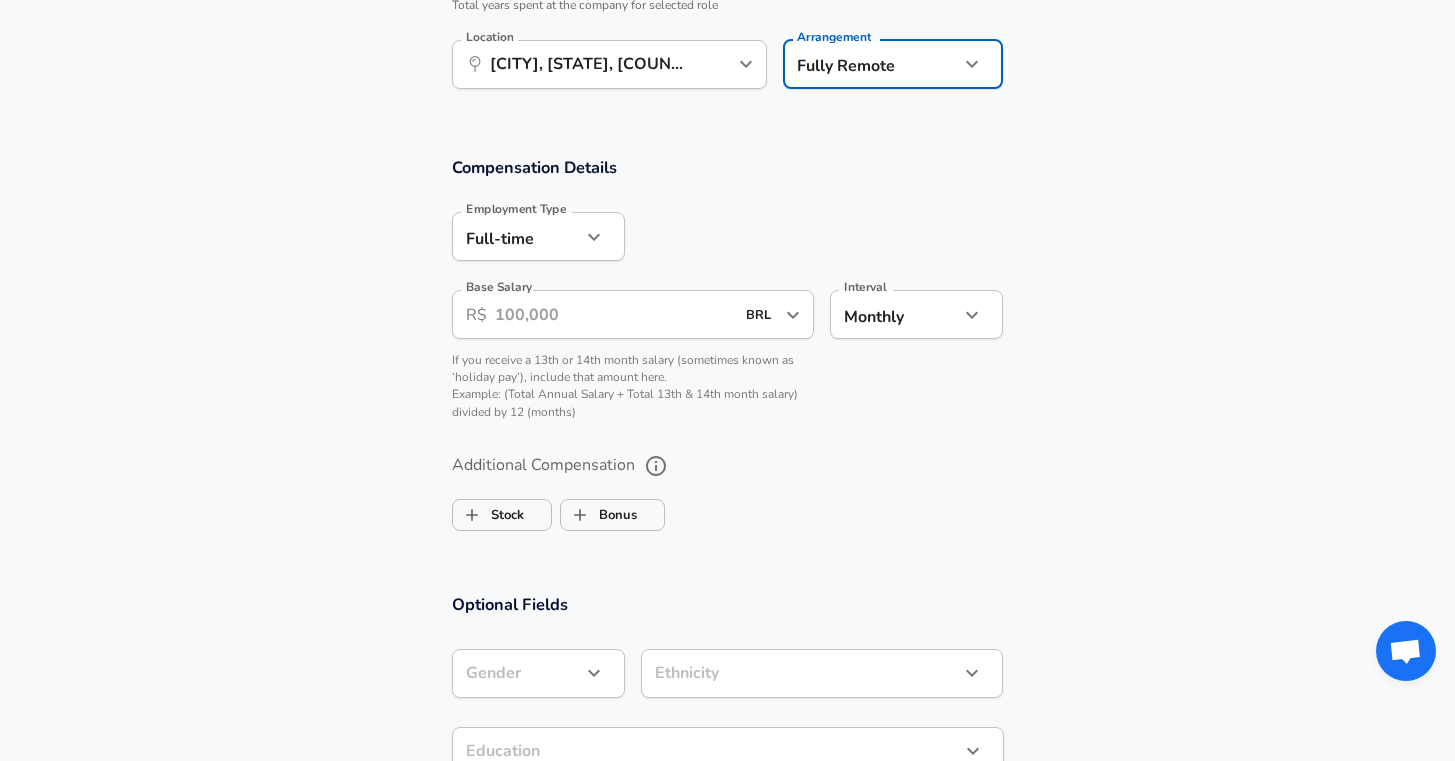 click on "Base Salary" at bounding box center (615, 314) 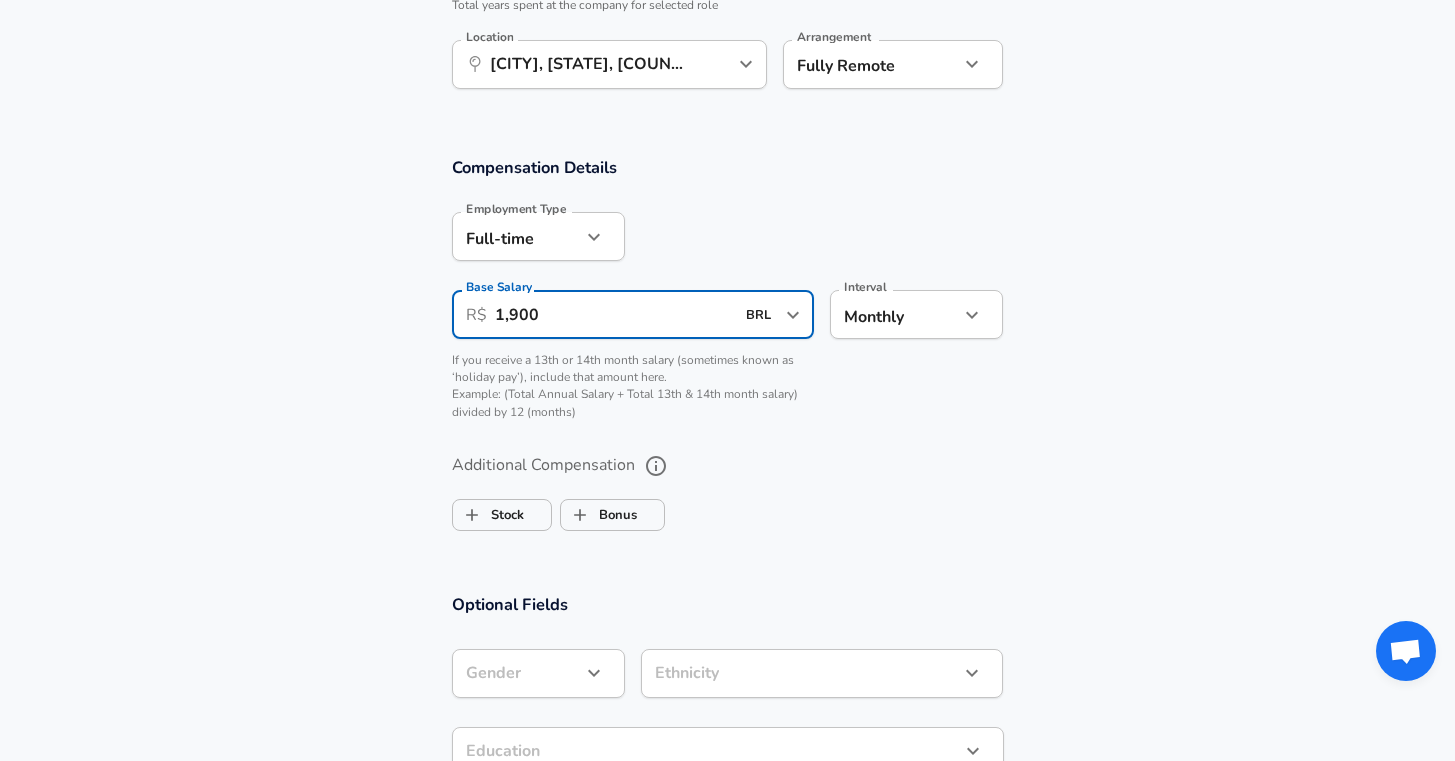 type on "19,000" 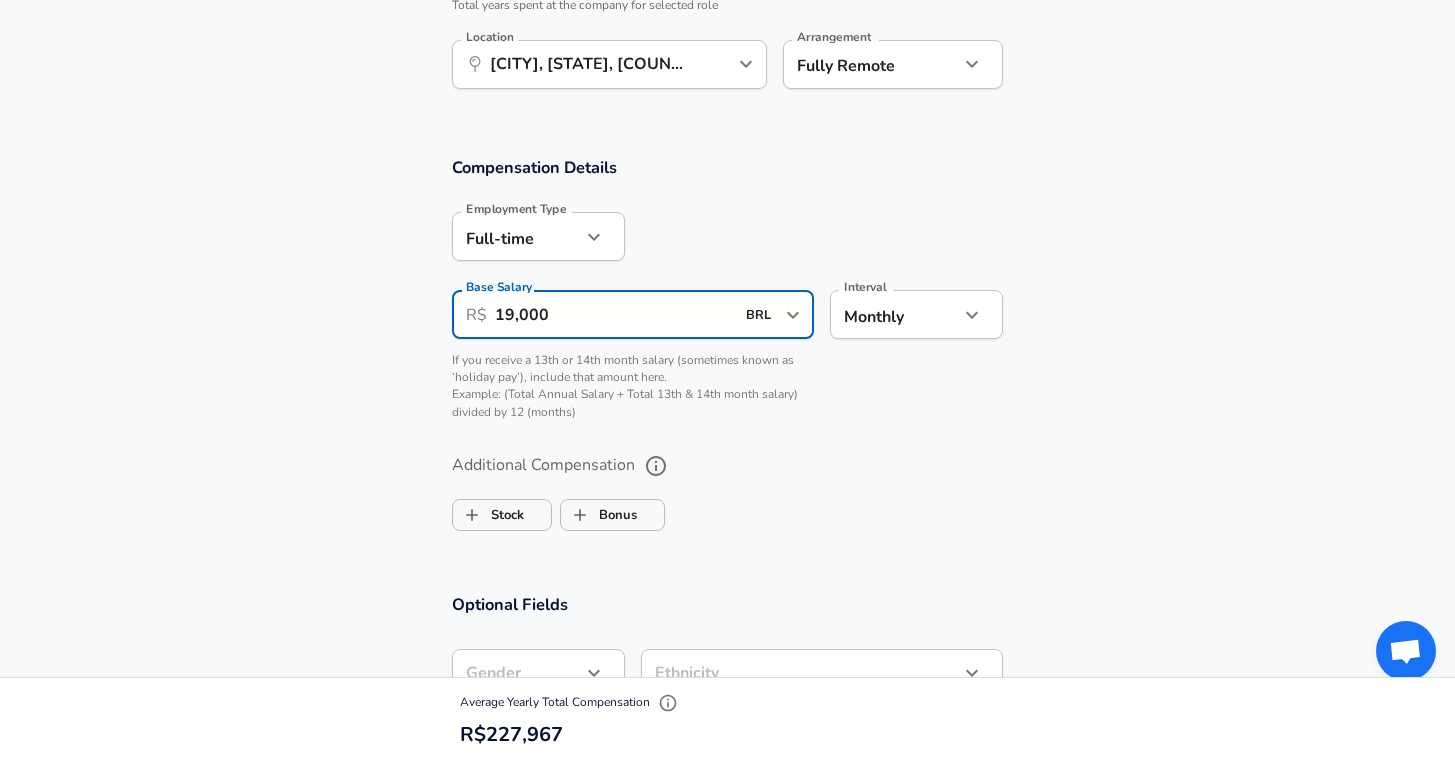 scroll, scrollTop: 1387, scrollLeft: 0, axis: vertical 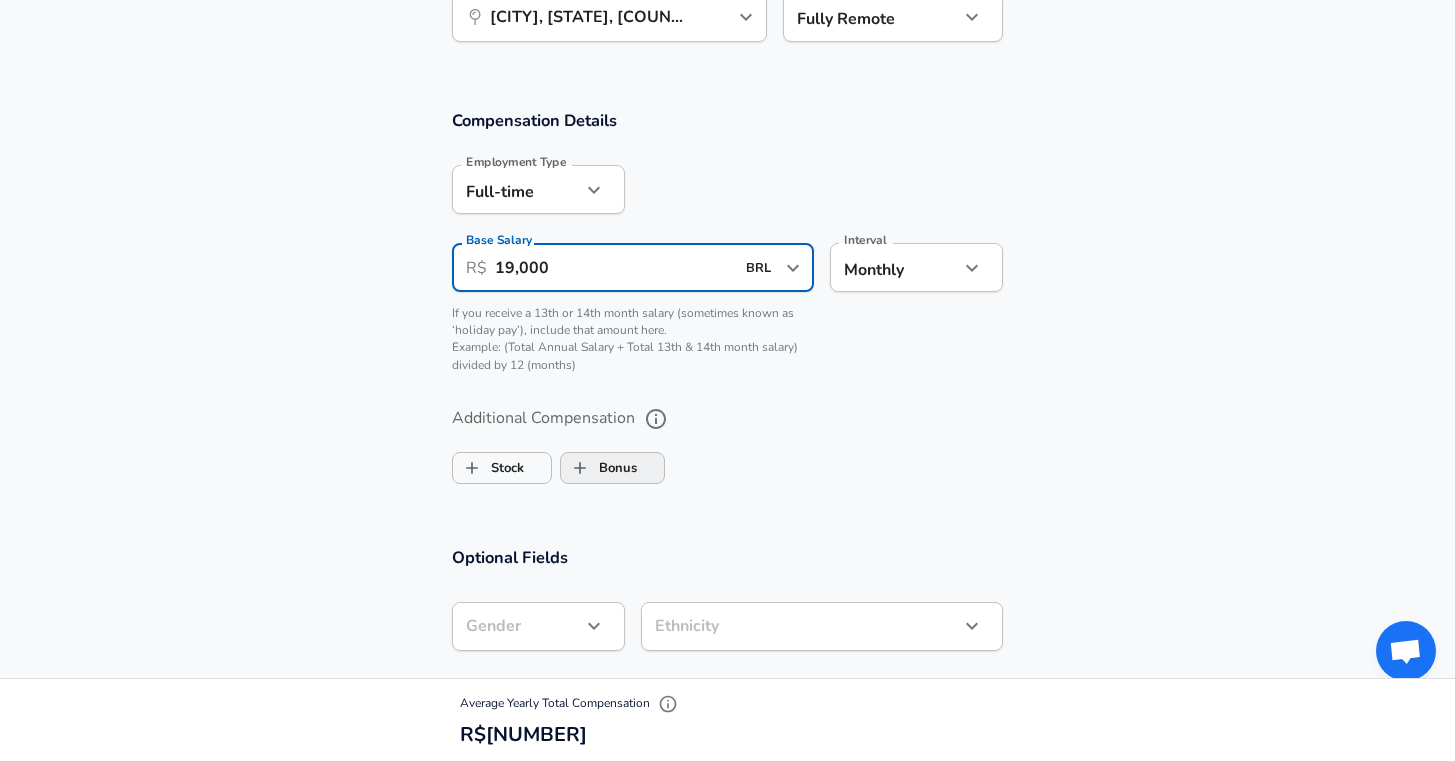 click on "Bonus" at bounding box center [599, 468] 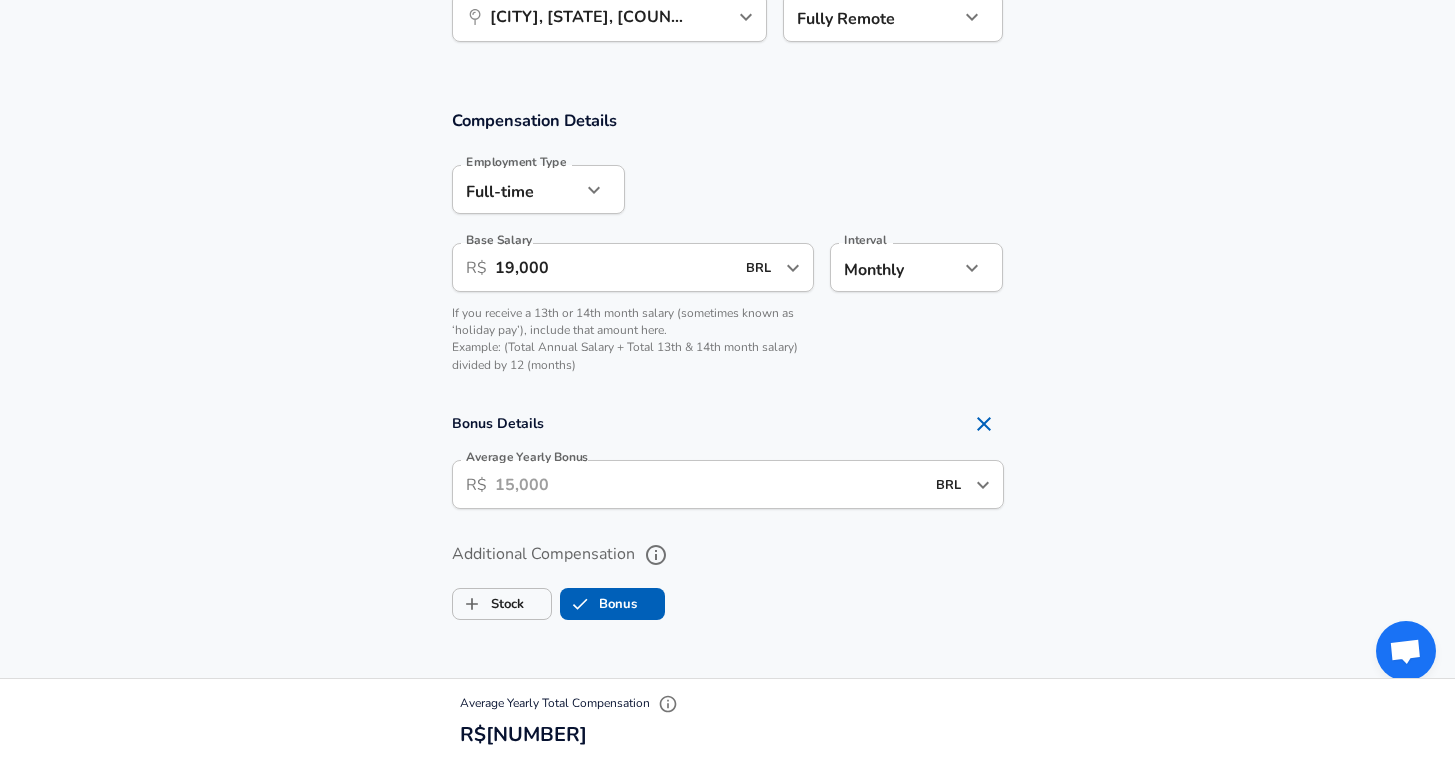 click on "Average Yearly Bonus" at bounding box center (709, 484) 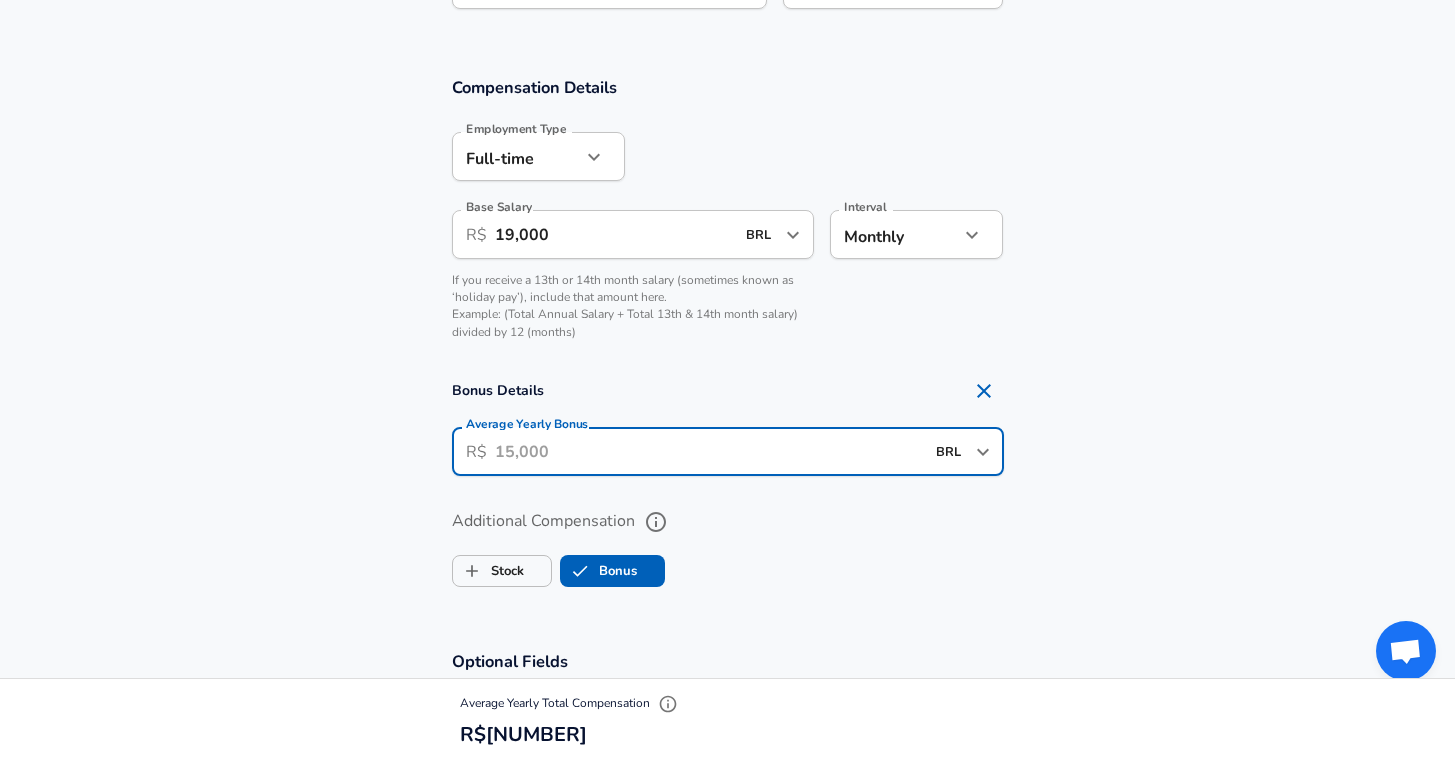 scroll, scrollTop: 1449, scrollLeft: 0, axis: vertical 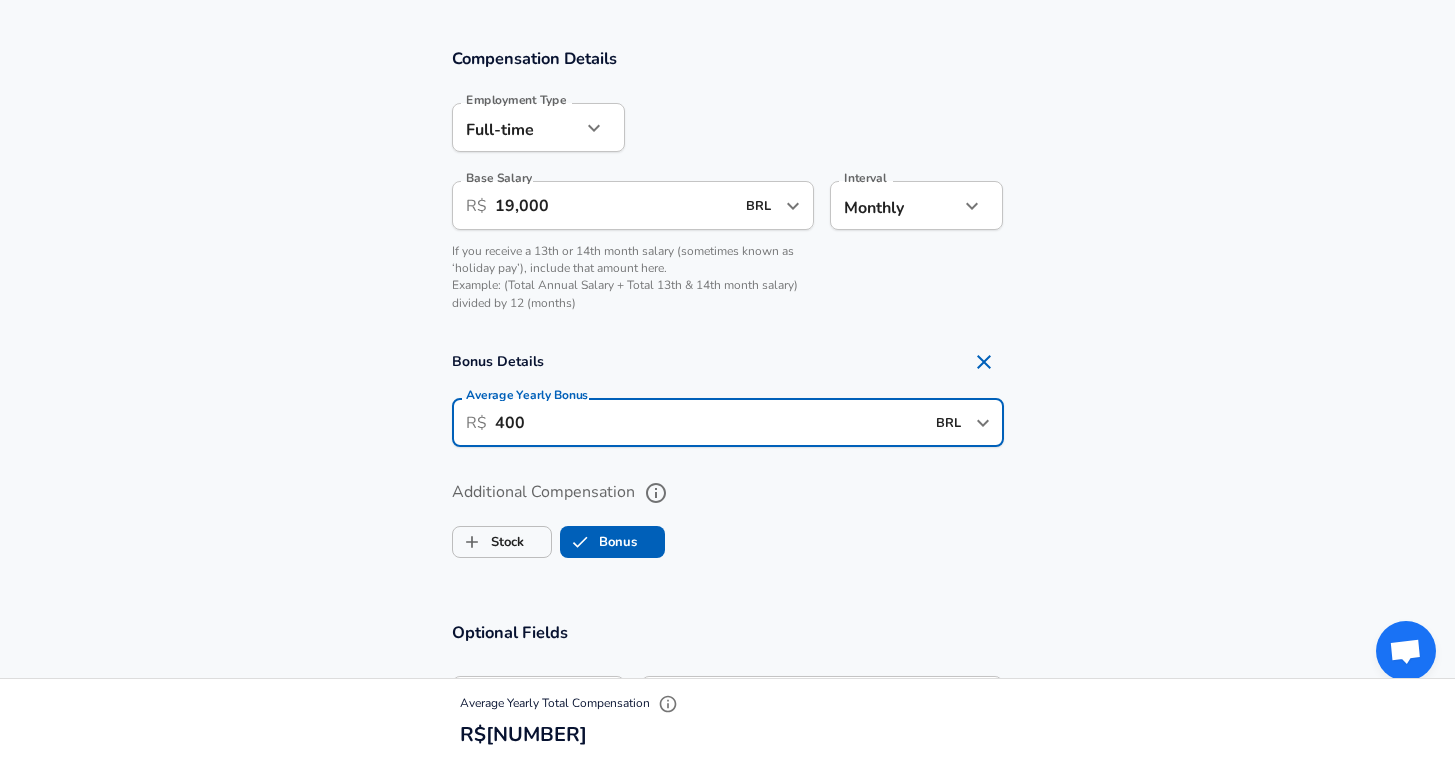 type on "4,000" 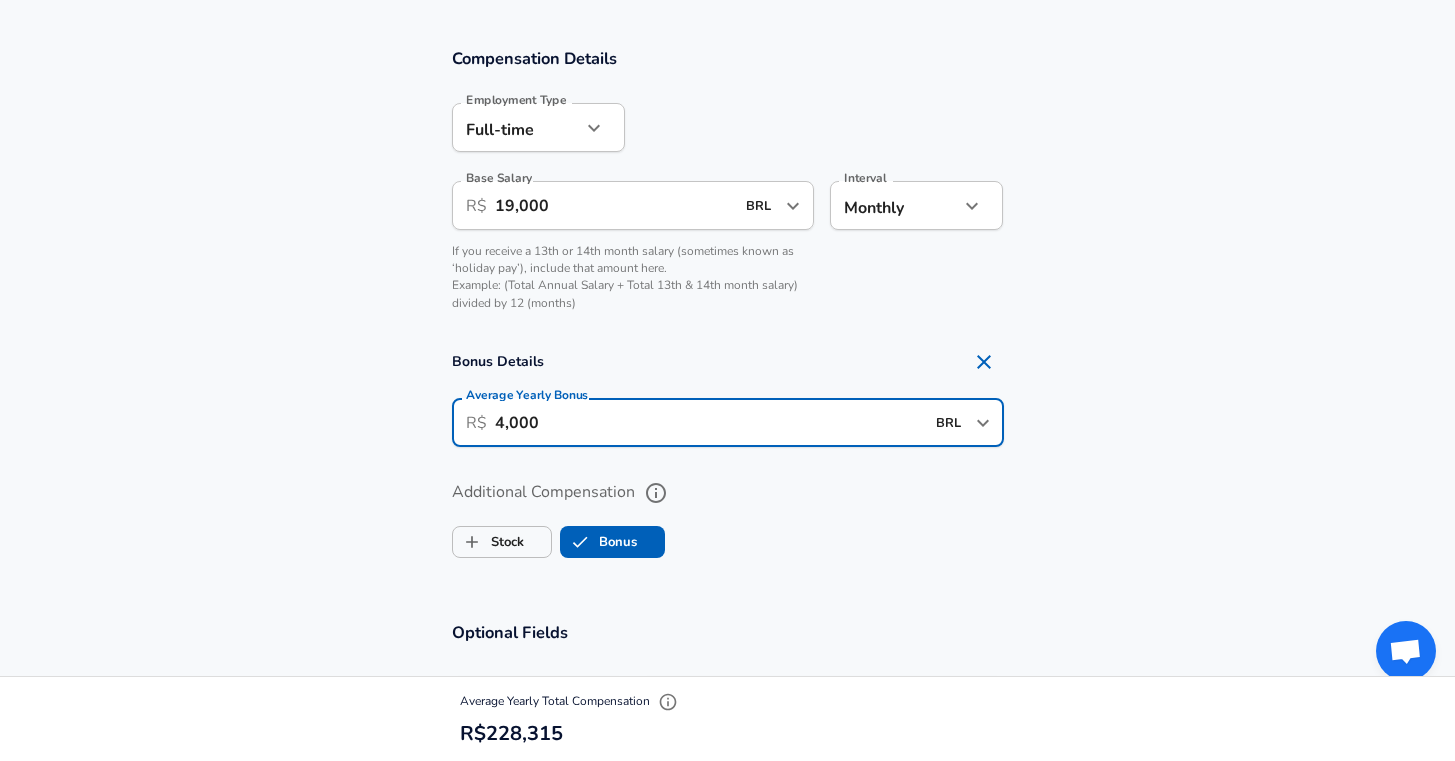 click on "Stock Bonus" at bounding box center (728, 538) 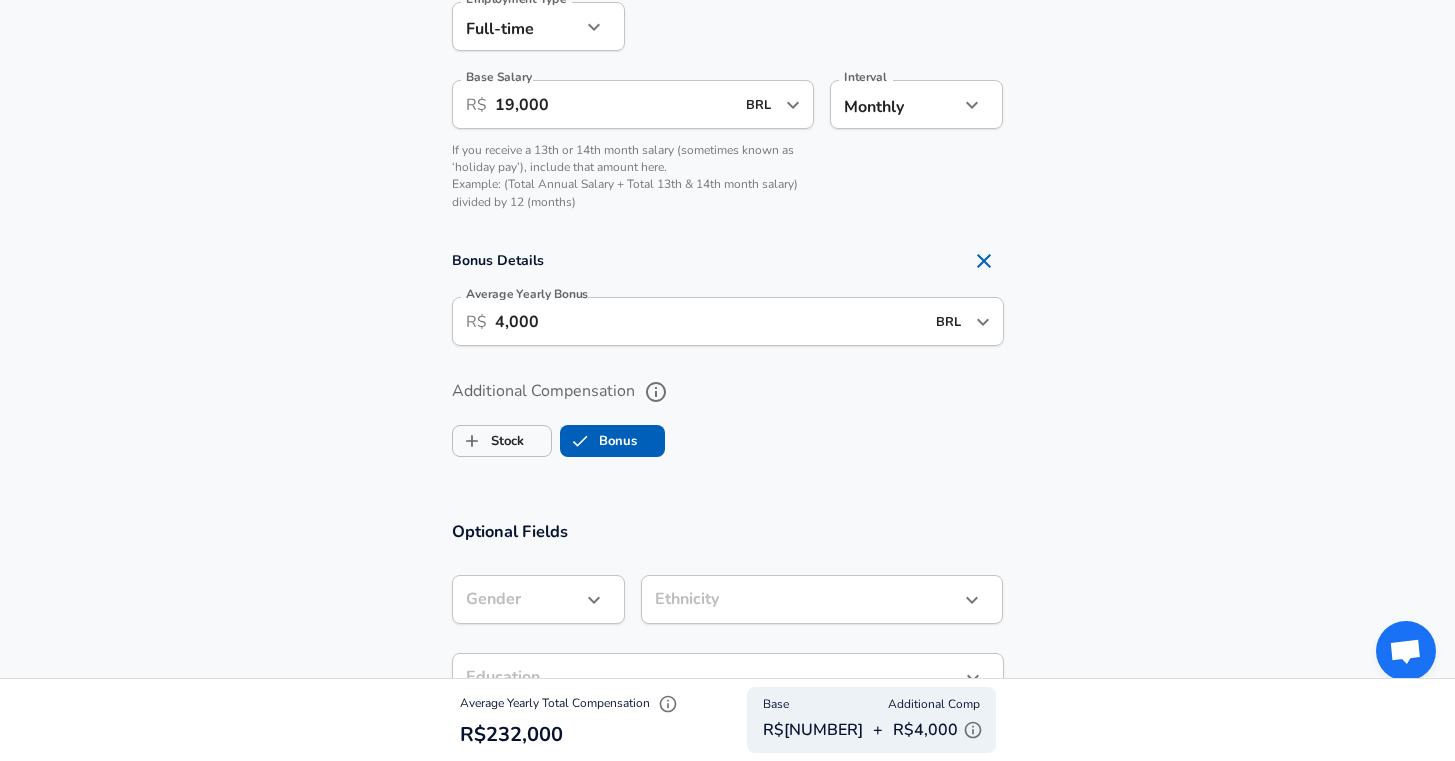 scroll, scrollTop: 1653, scrollLeft: 0, axis: vertical 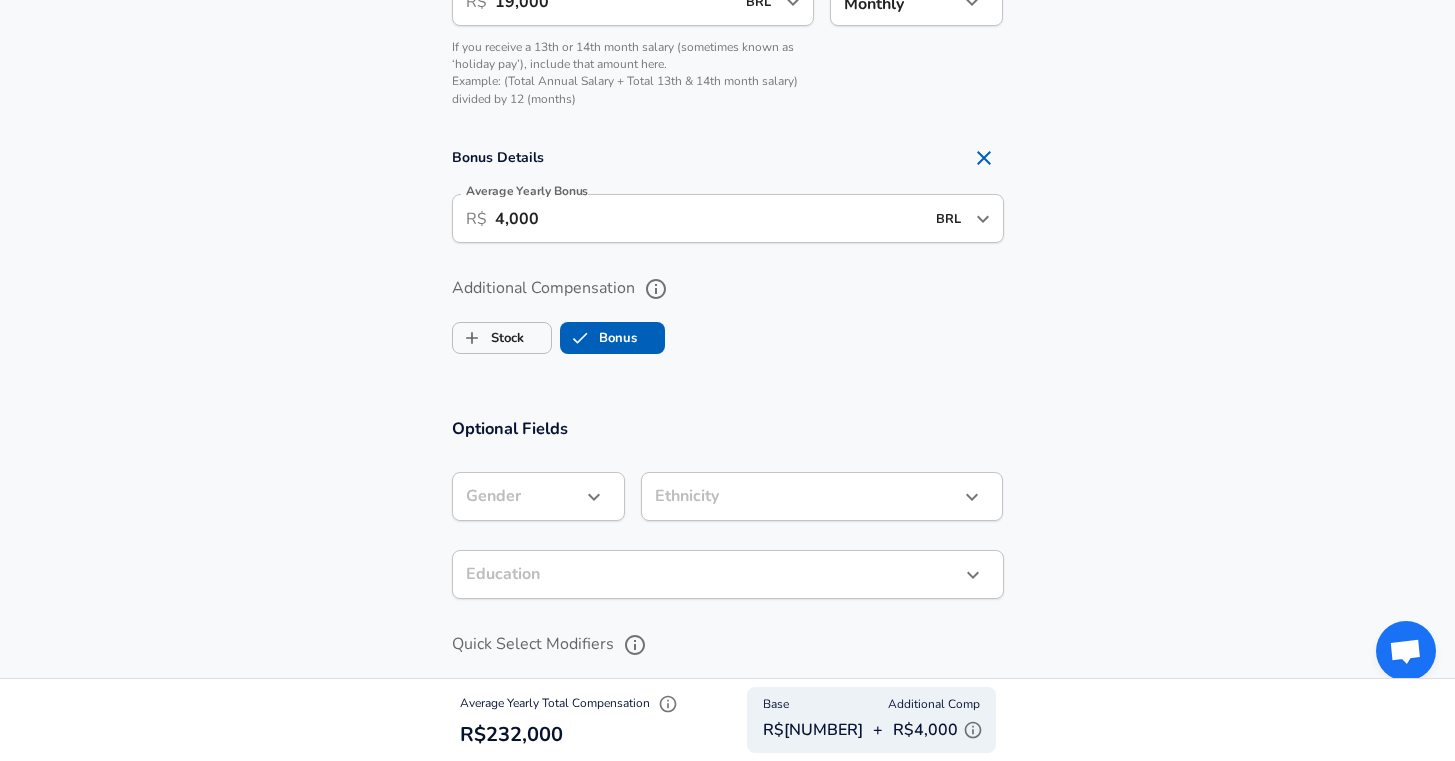 click at bounding box center (594, 497) 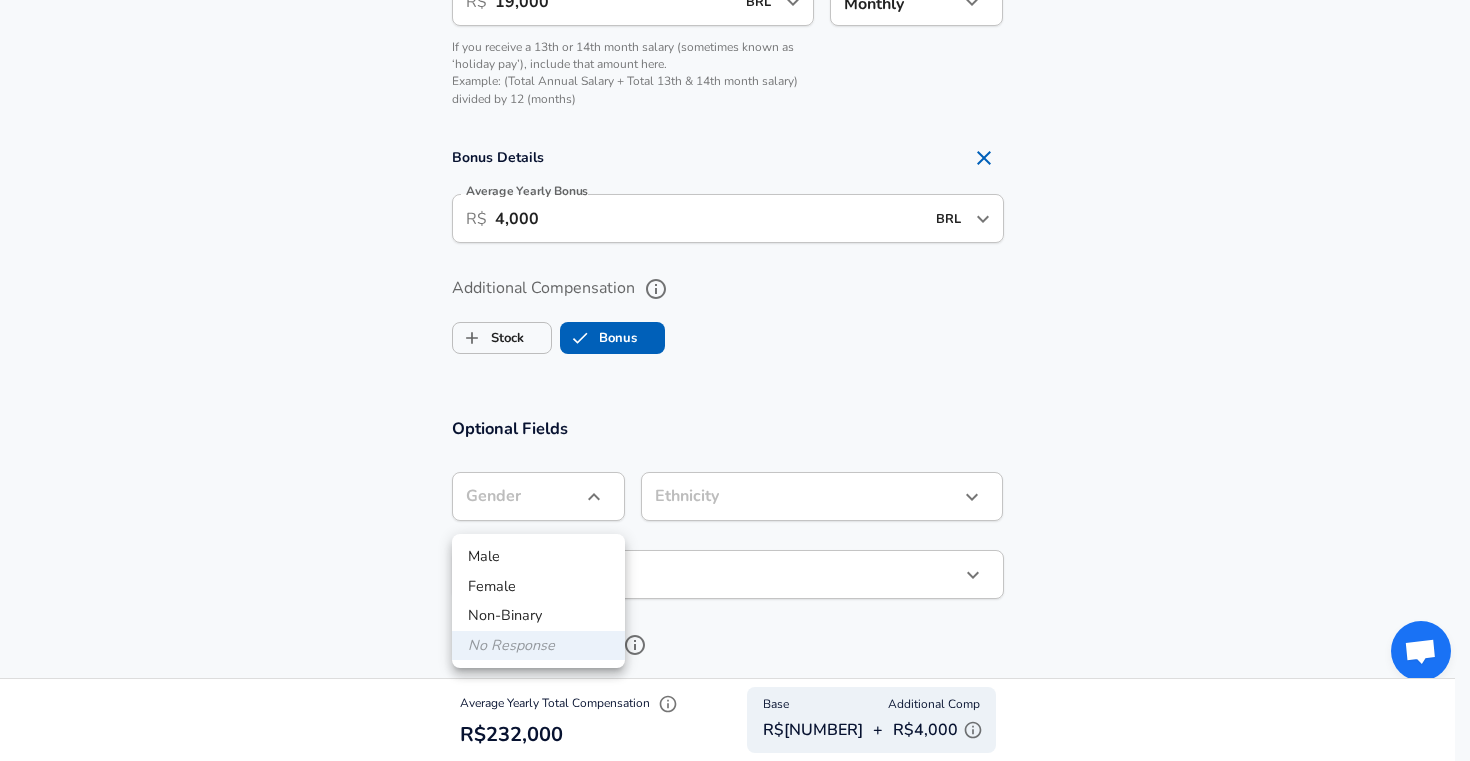 click on "Male" at bounding box center (538, 557) 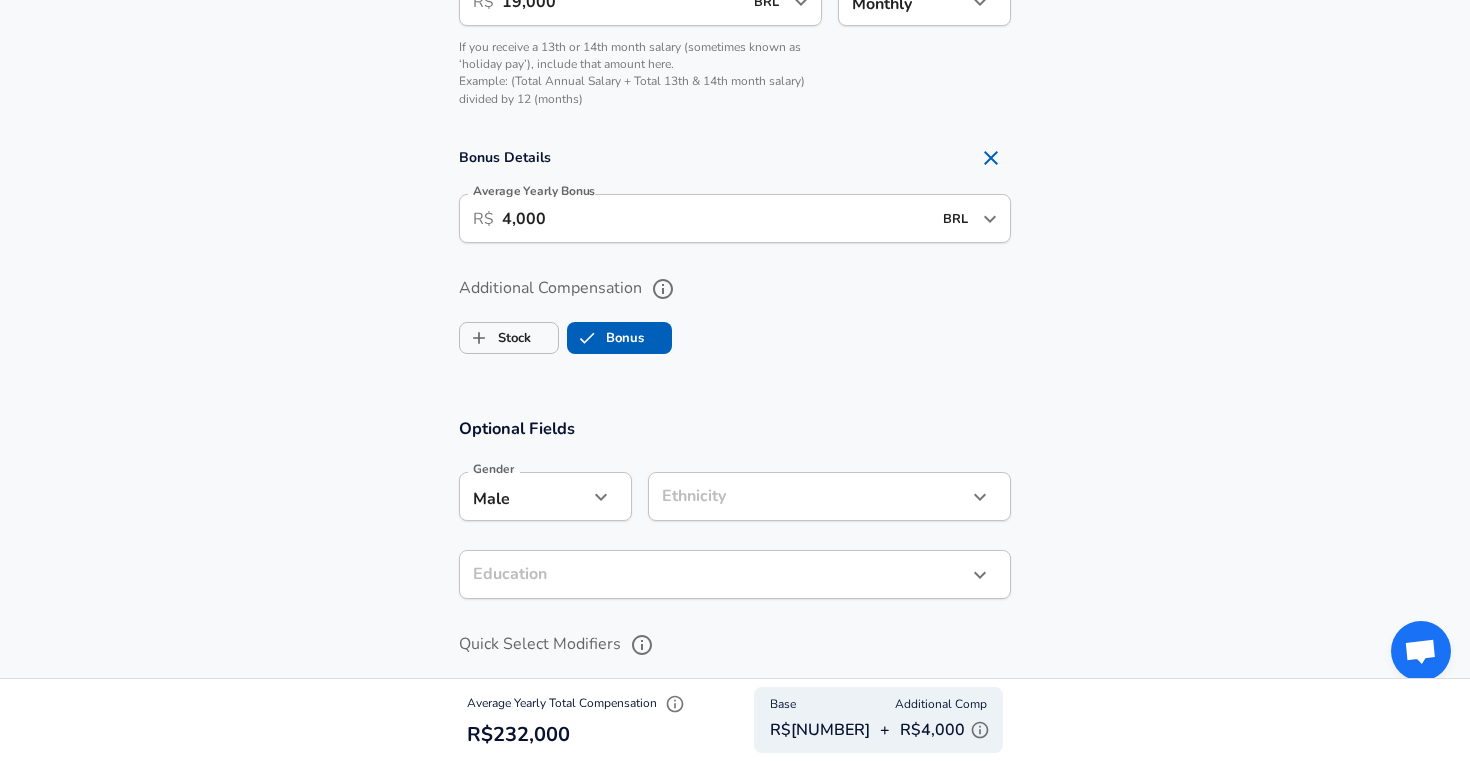 type on "male" 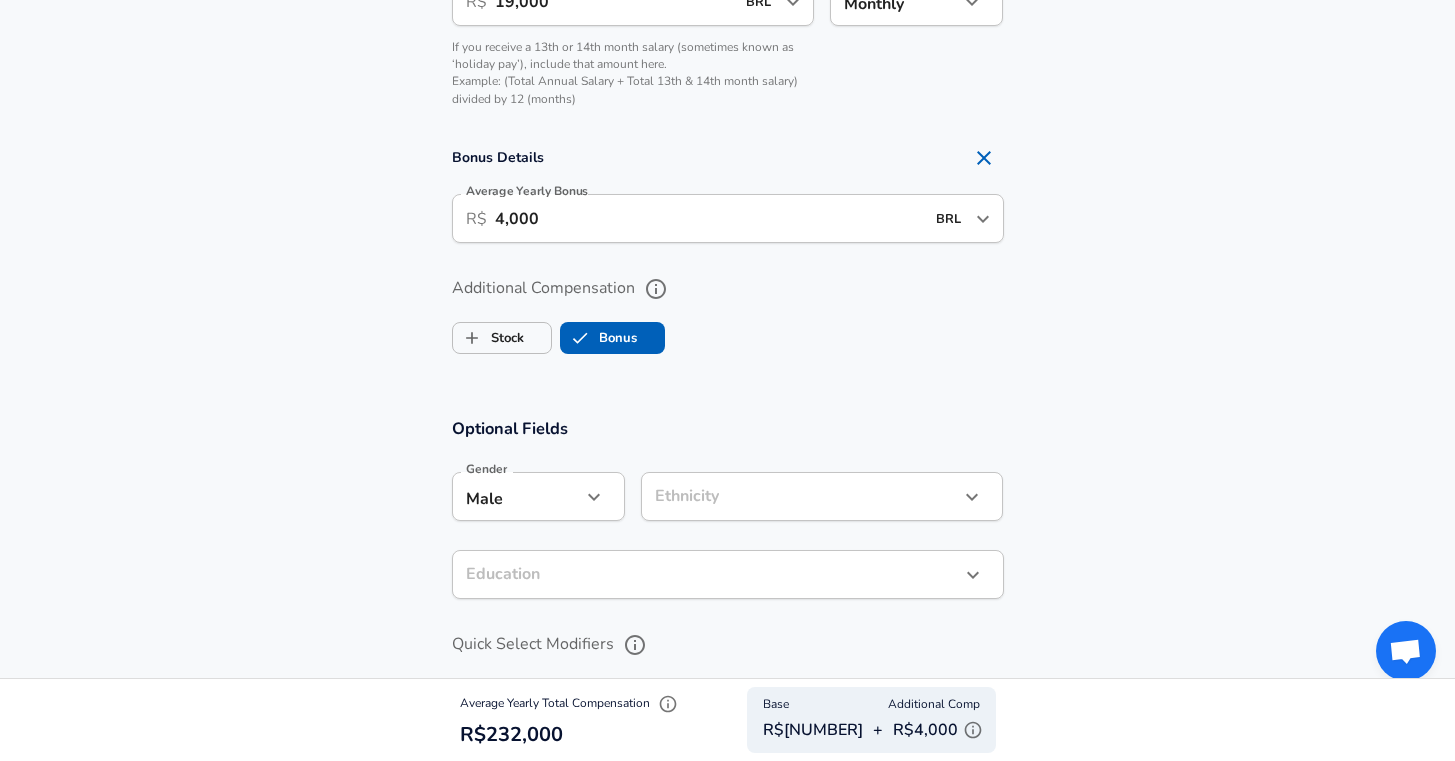 click on "Based on your submission and the data points that we have already collected, we will automatically hide and anonymize specific fields if there aren't enough data points to remain sufficiently anonymous. Step 2 of 2 Company & Title Information   Enter the company you received your offer from Company ThoughtWorks Company   Select the title that closest resembles your official title. This should be similar to the title that was present on your offer letter. Title Product Manager Title Job Family Product Manager Job Family   Select a Specialization that best fits your role. If you can't find one, select 'Other' to enter a custom specialization Select Specialization General General Select Specialization   Level Lead Product Manager Level Work Experience and Location New Offer" at bounding box center (727, -1273) 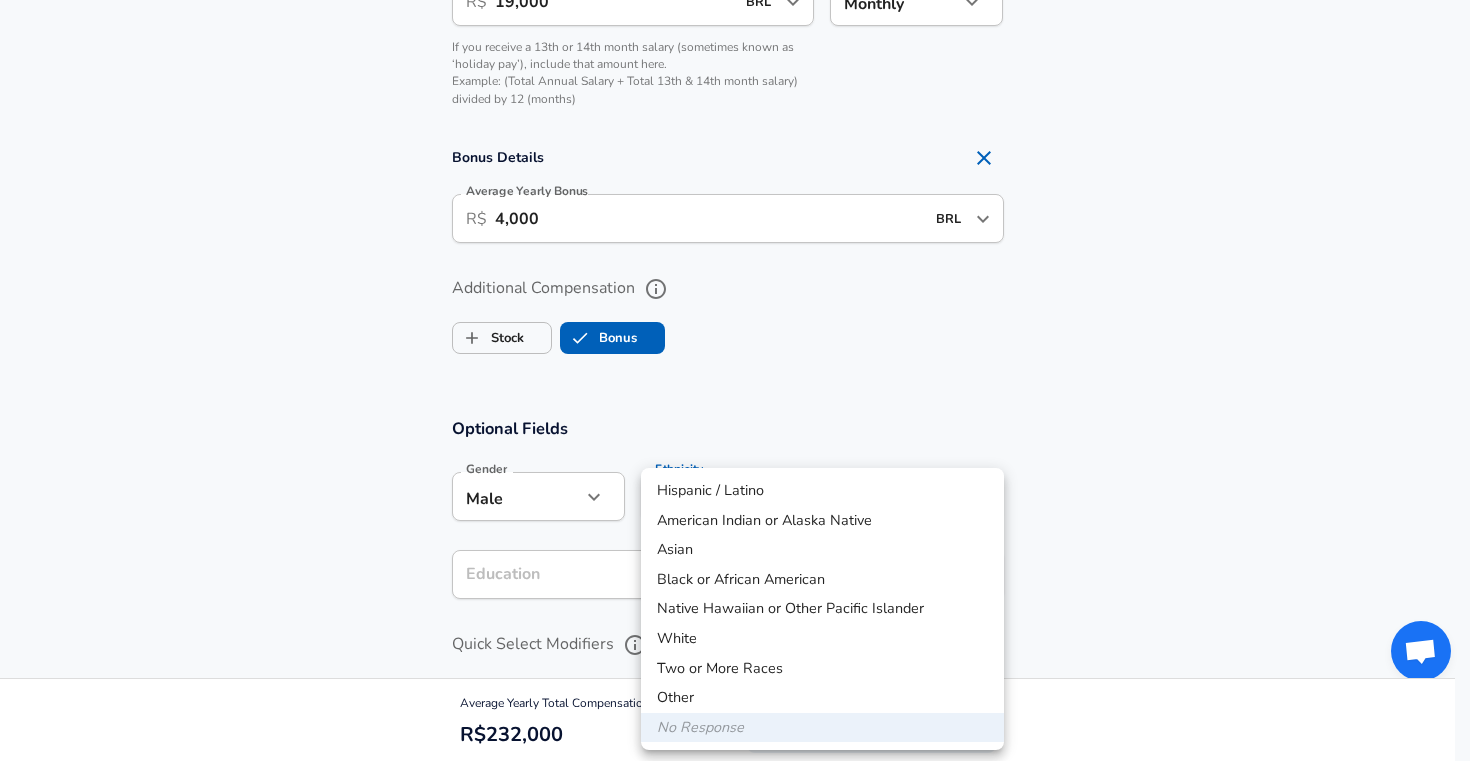 click on "White" at bounding box center [822, 639] 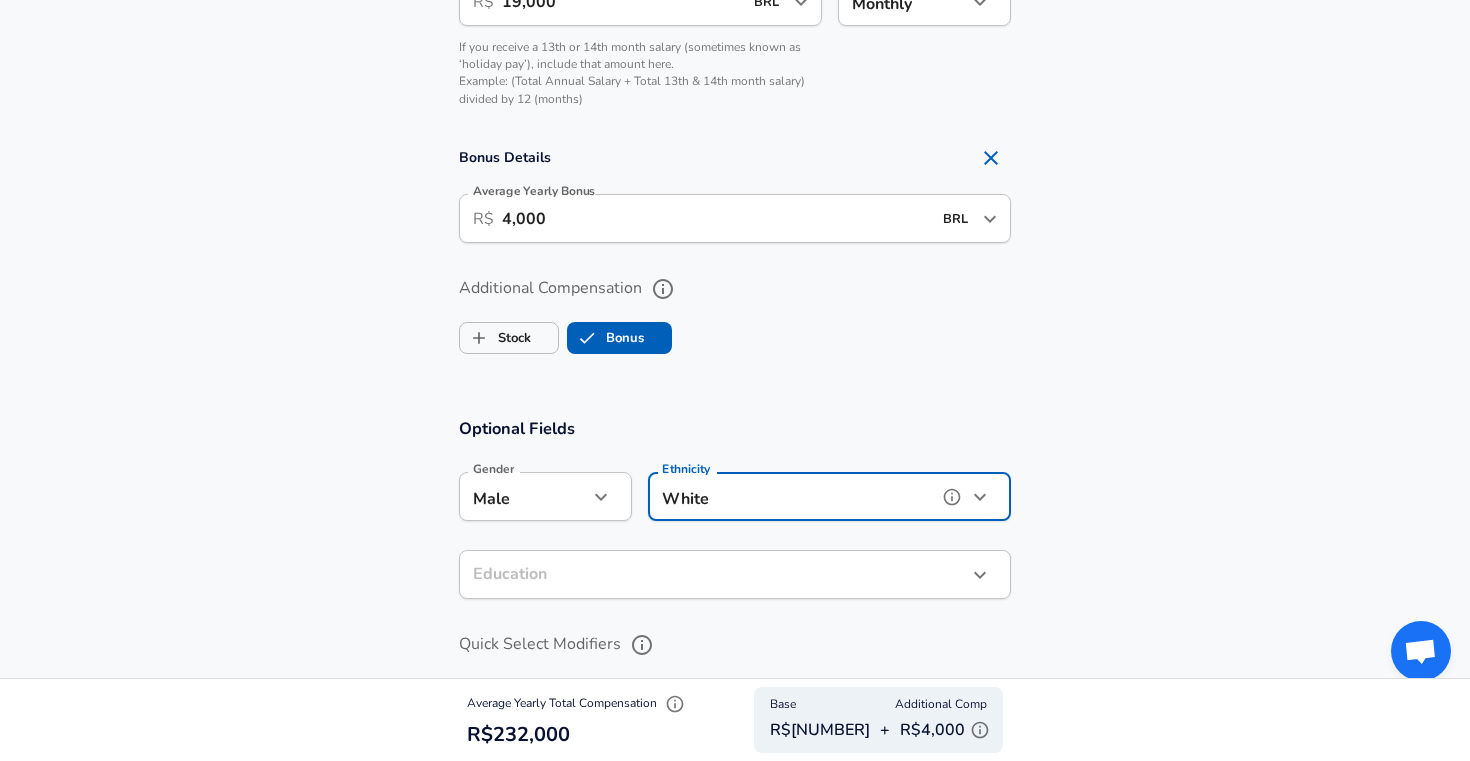 type on "White" 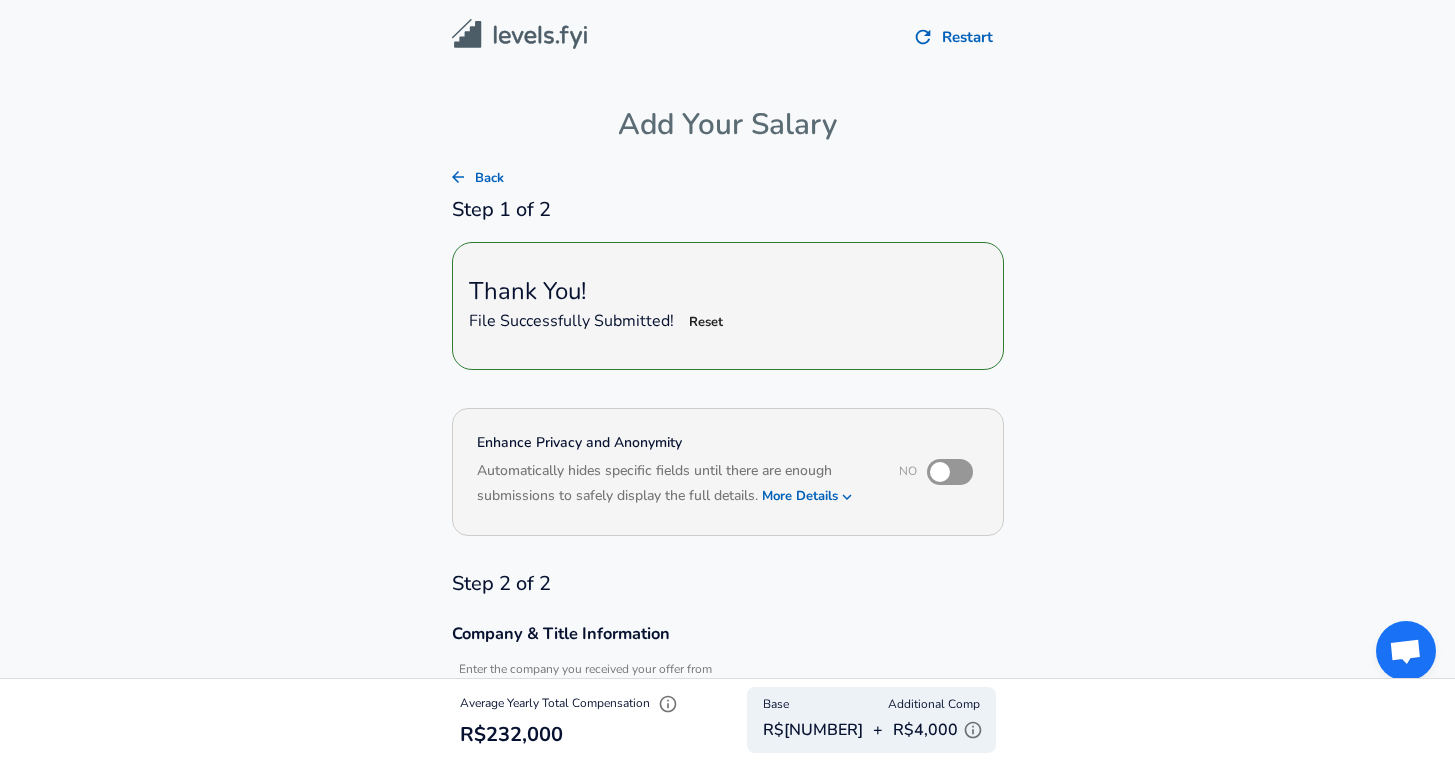 scroll, scrollTop: 122, scrollLeft: 0, axis: vertical 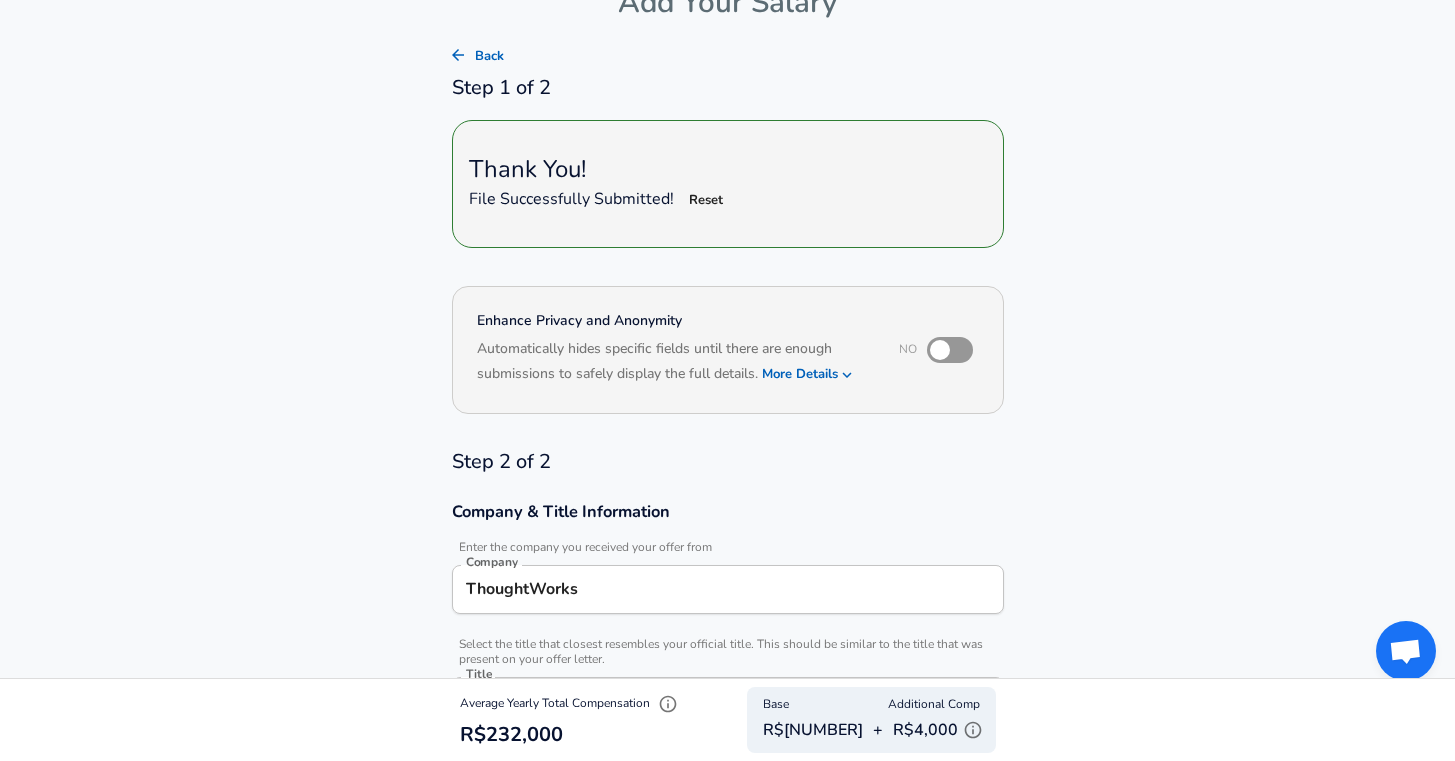 click at bounding box center (940, 350) 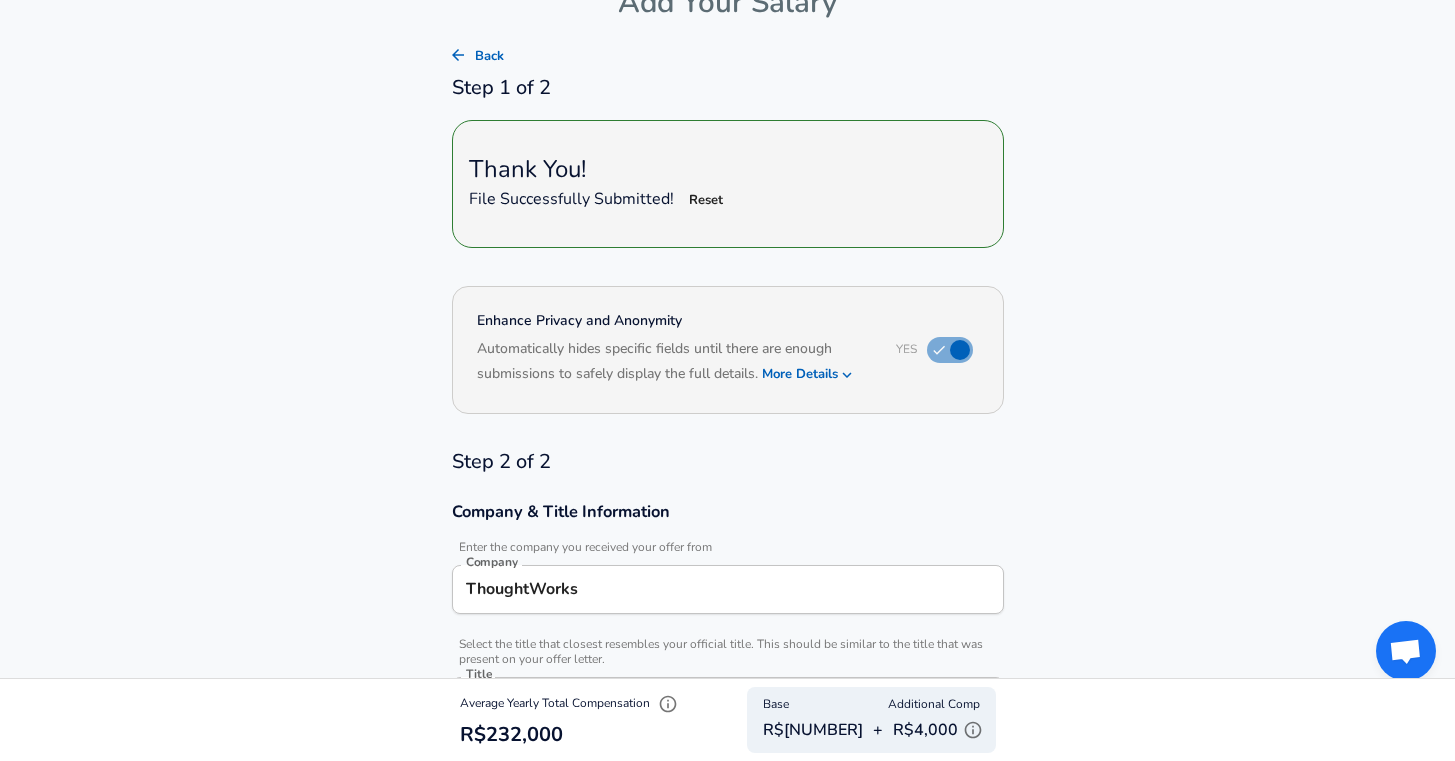 click on "Based on your submission and the data points that we have already collected, we will automatically hide and anonymize specific fields if there aren't enough data points to remain sufficiently anonymous." at bounding box center [727, 362] 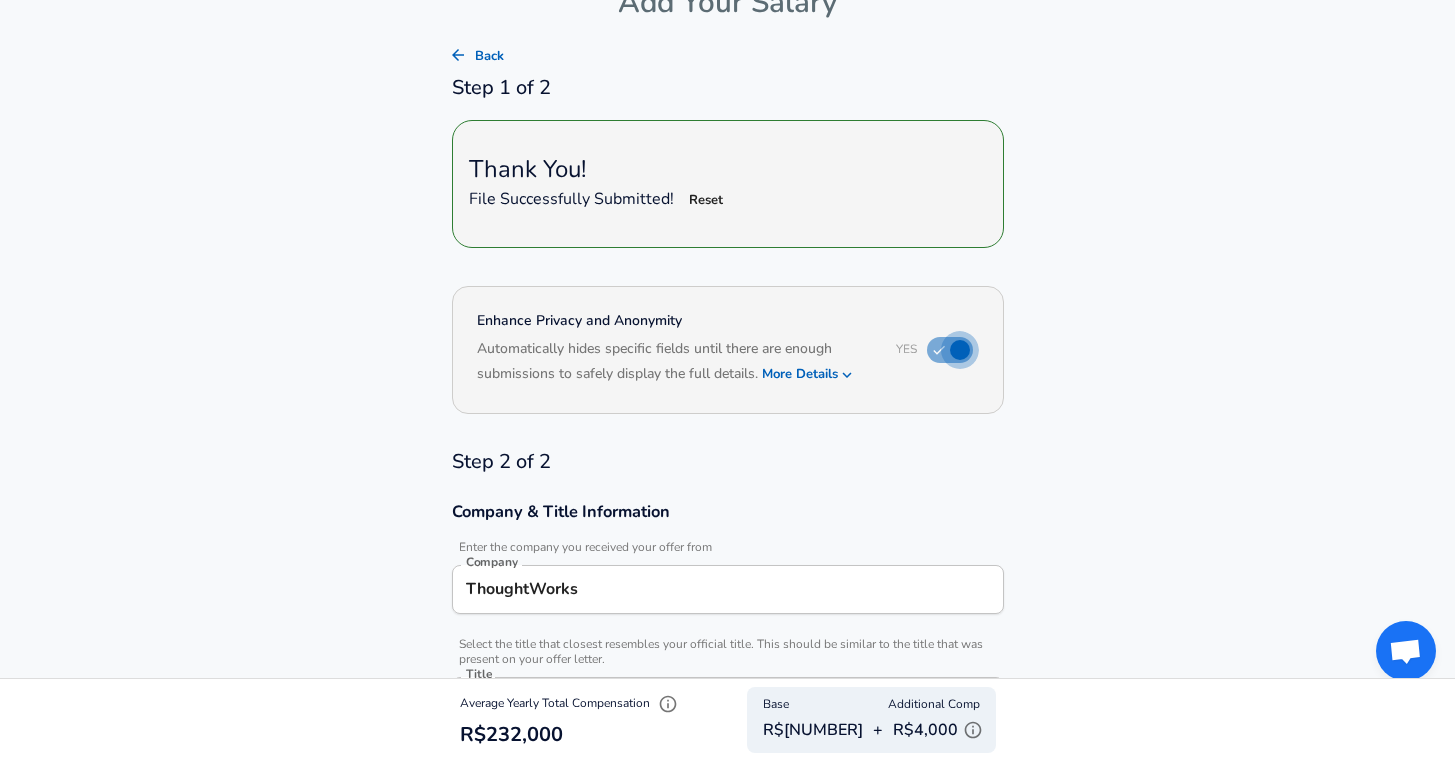 click at bounding box center (960, 350) 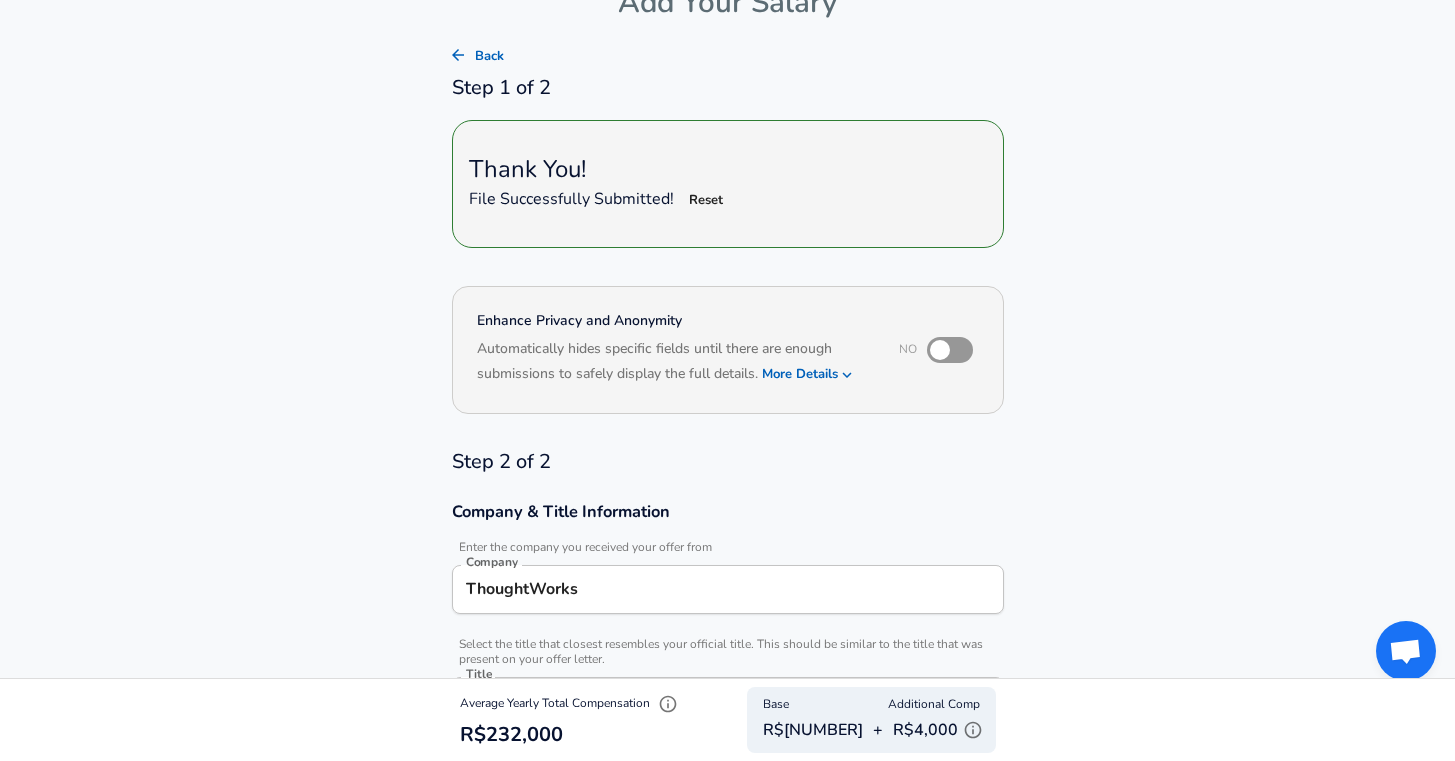 click 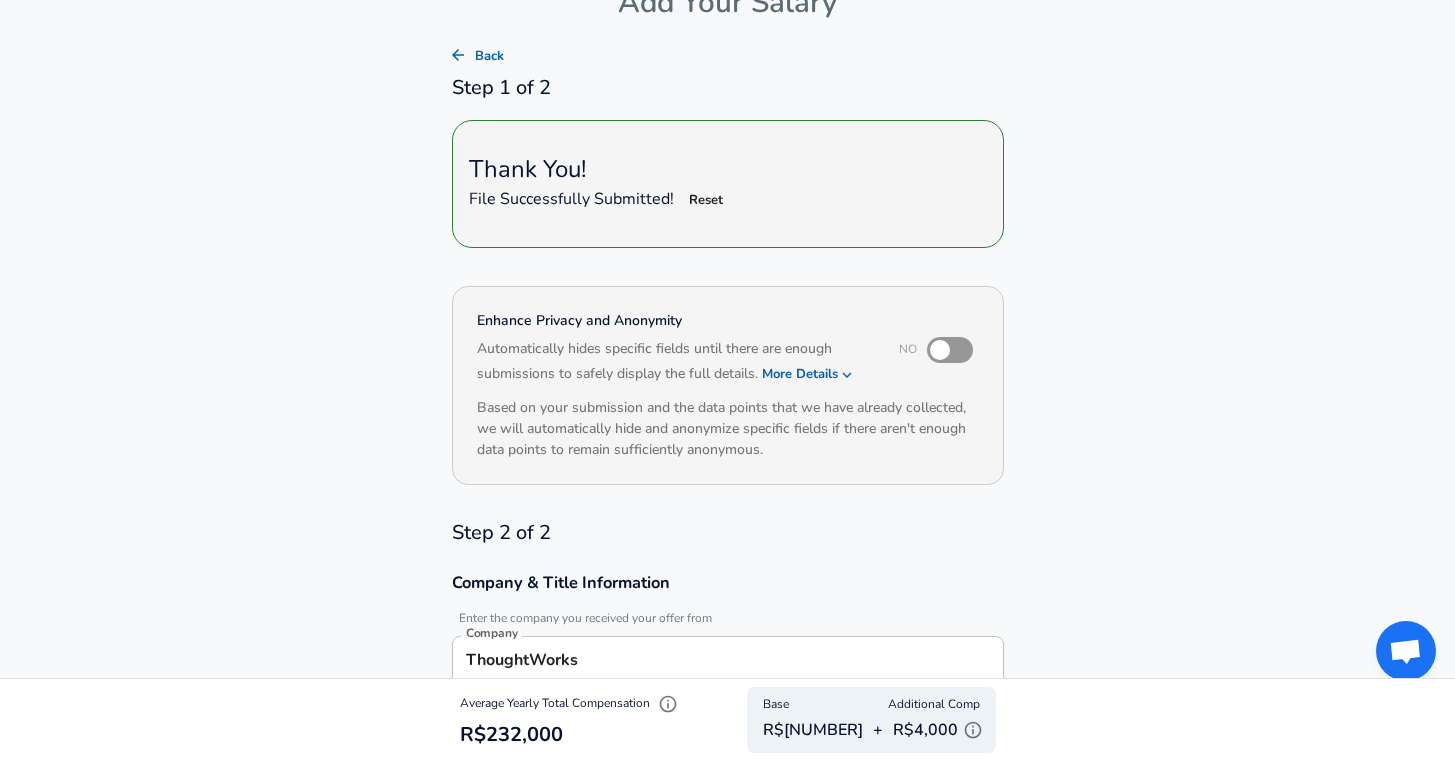 click 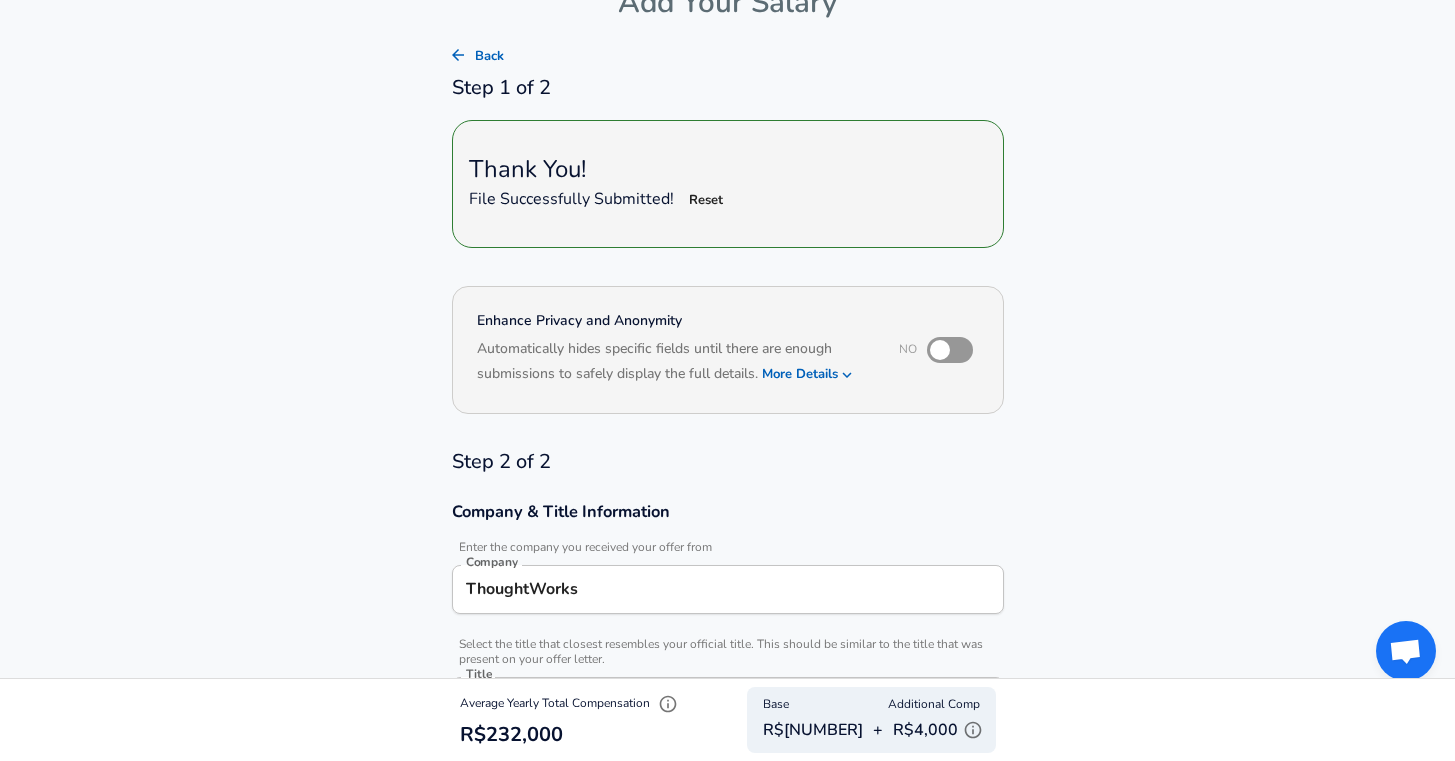 click at bounding box center [940, 350] 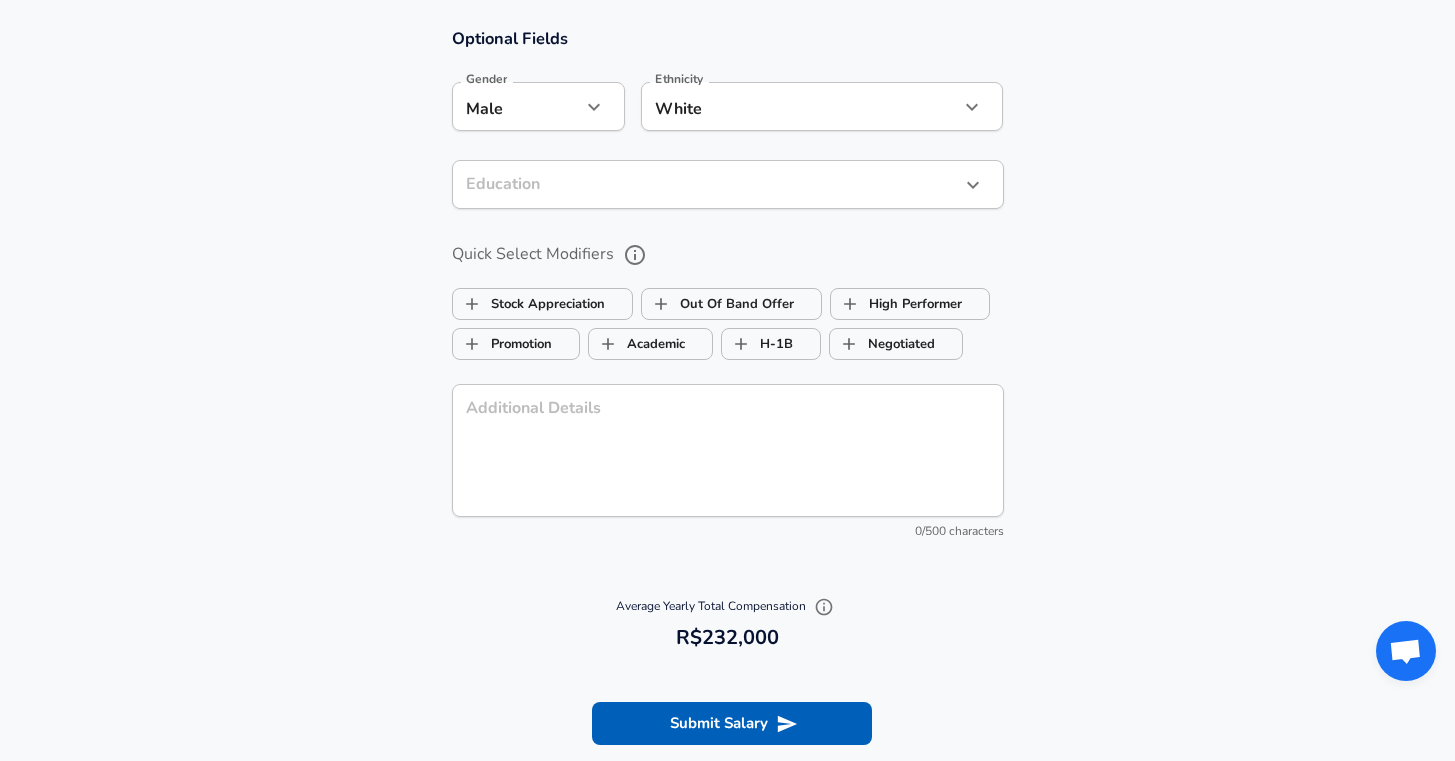 scroll, scrollTop: 2047, scrollLeft: 0, axis: vertical 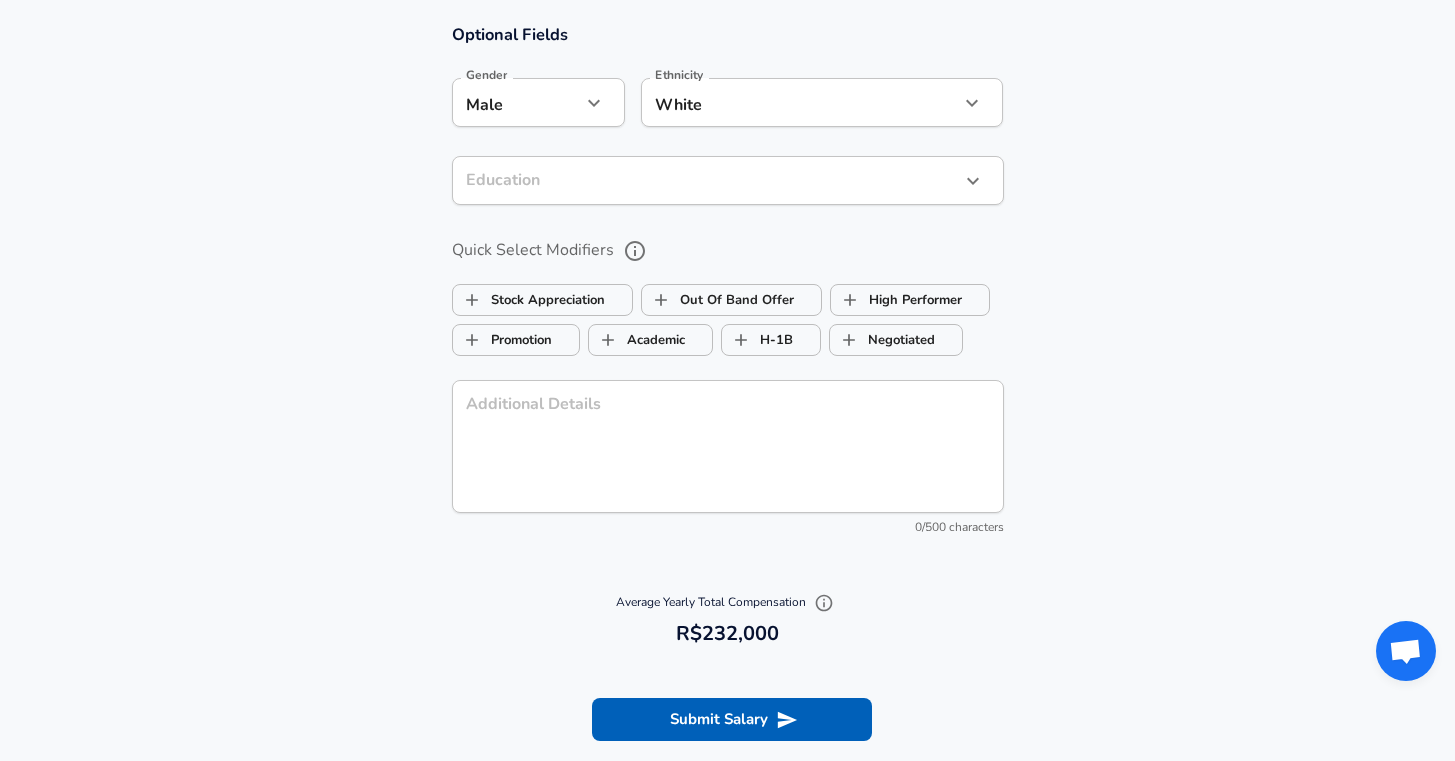 click on "Company ThoughtWorks Company   Select the title that closest resembles your official title. This should be similar to the title that was present on your offer letter. Title Product Manager Title Job Family Product Manager Job Family   Select a Specialization that best fits your role. If you can't find one, select 'Other' to enter a custom specialization Select Specialization General General Select Specialization   Level Lead Product Manager Level Work Experience and Location New Offer" at bounding box center [727, -1667] 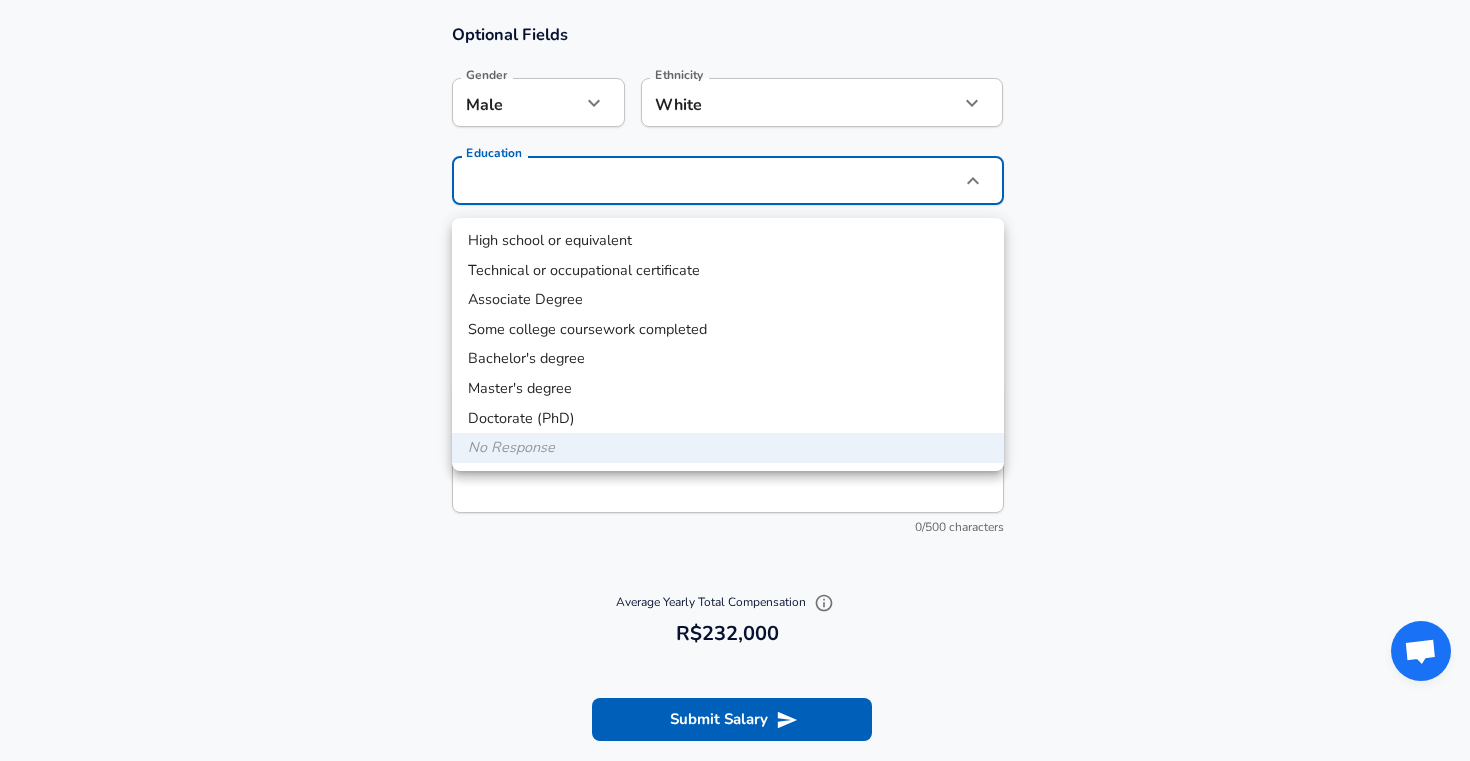 click on "Master's degree" at bounding box center (728, 389) 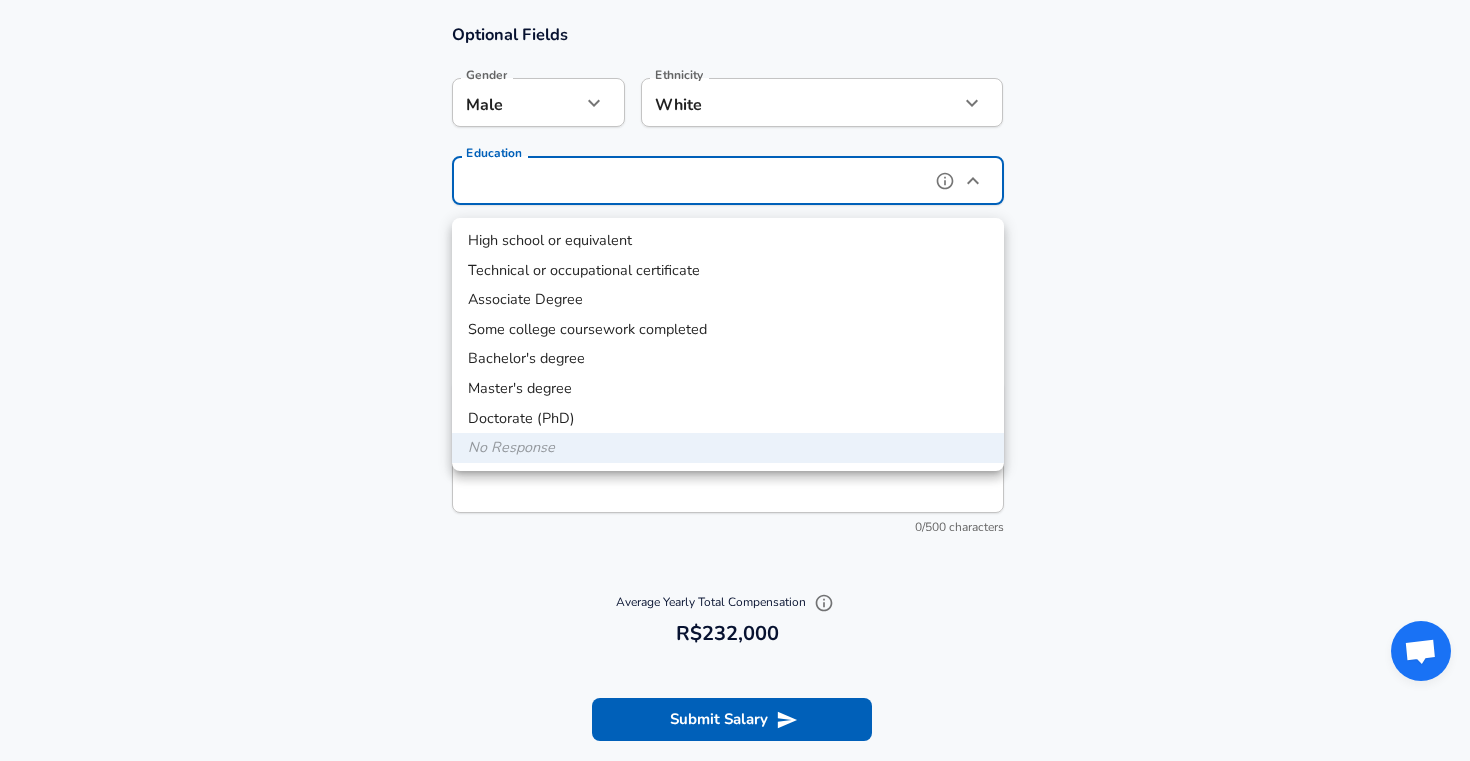 type on "Masters degree" 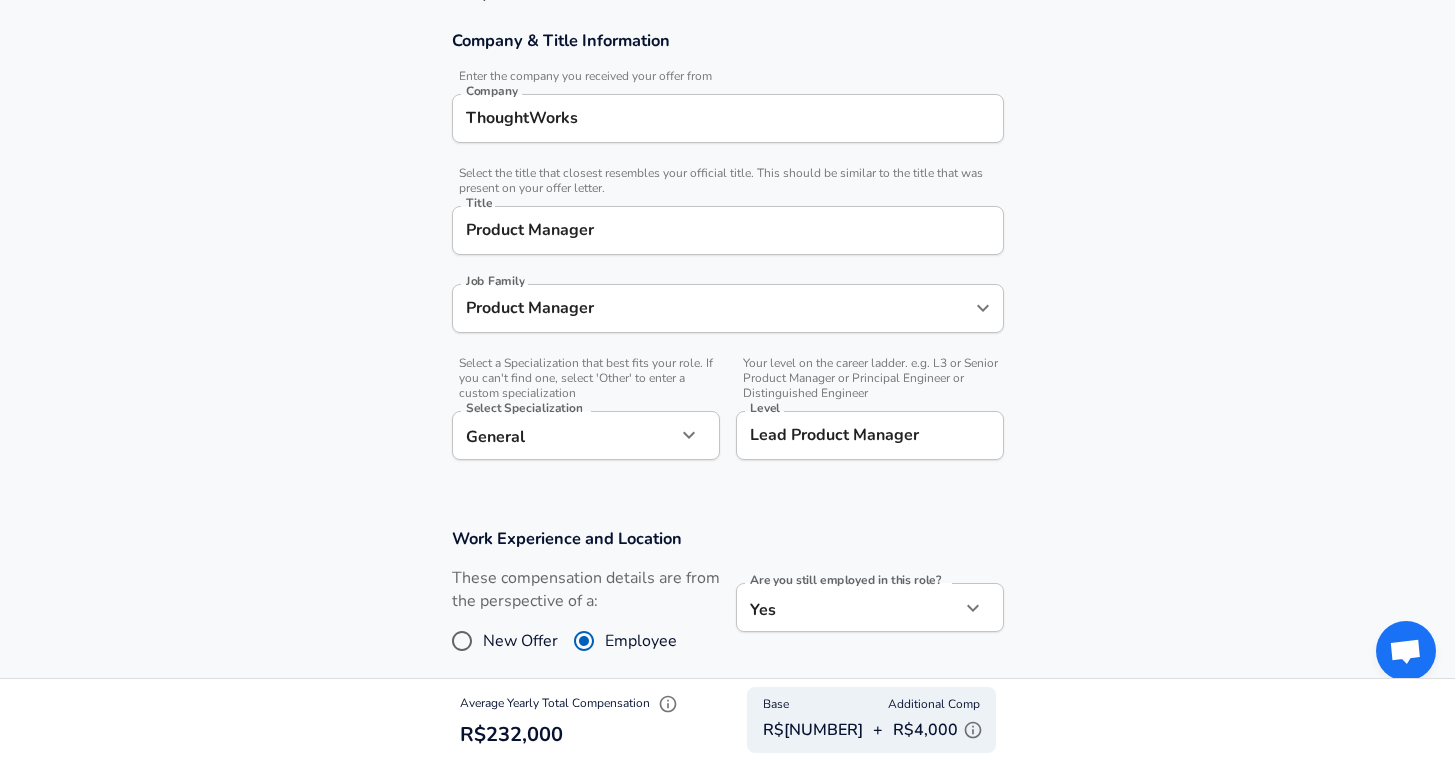 scroll, scrollTop: 0, scrollLeft: 0, axis: both 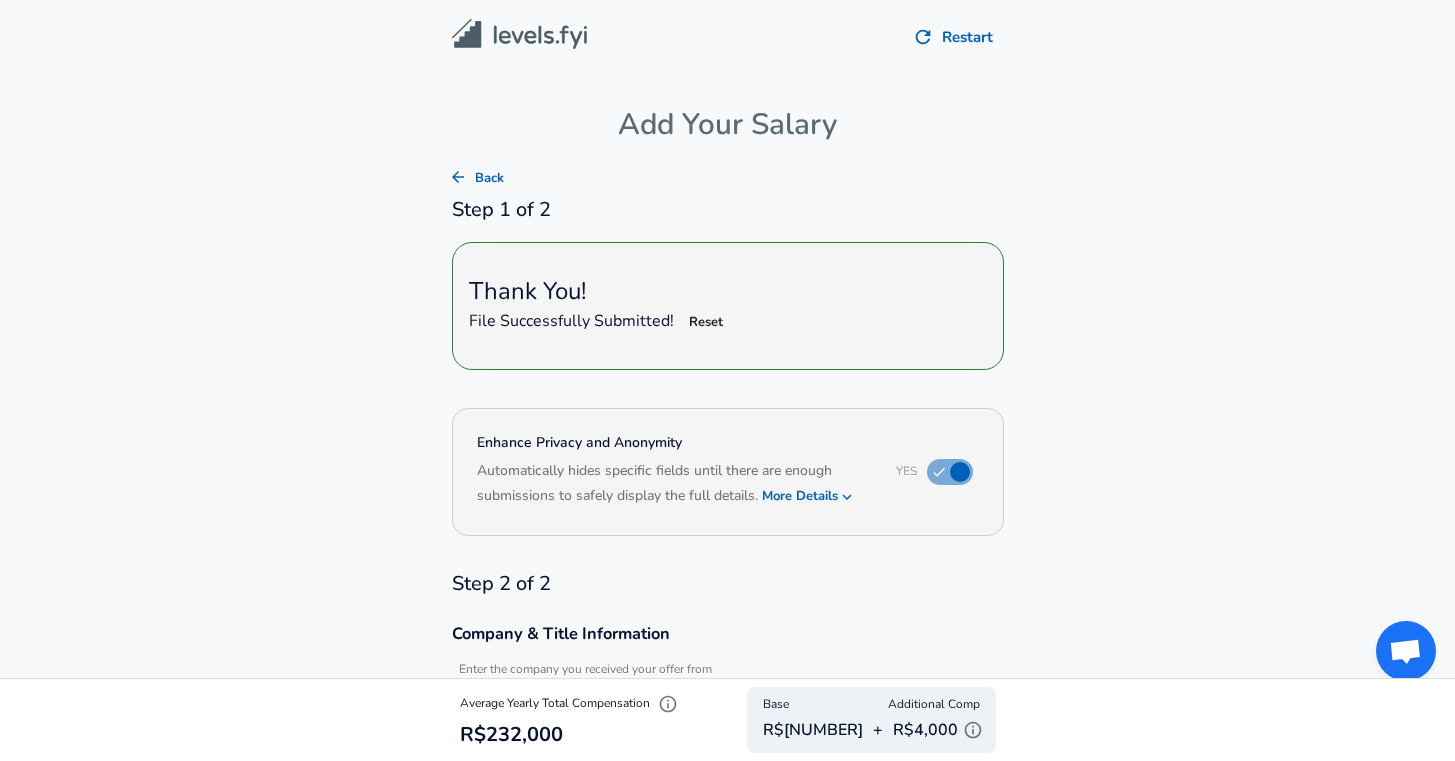 click 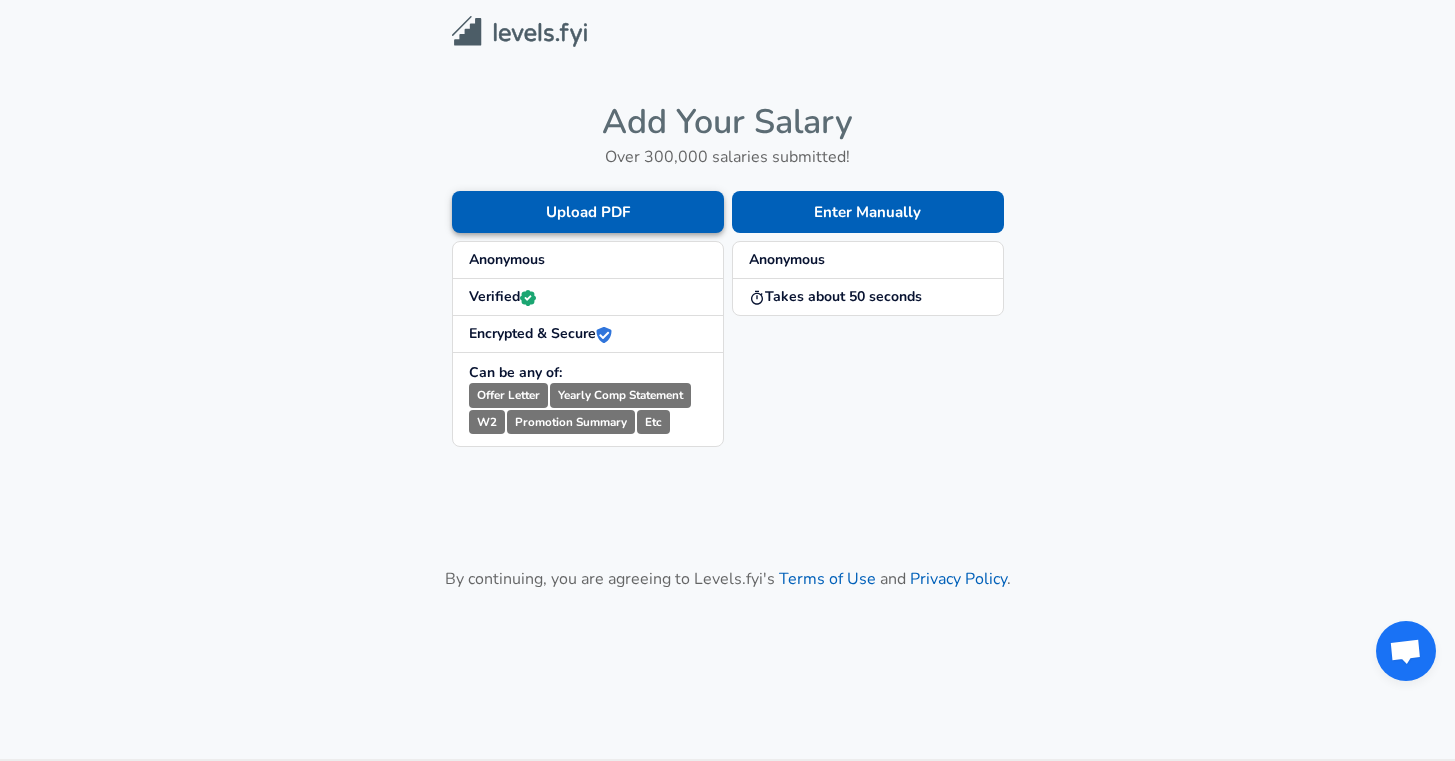 click on "Upload PDF" at bounding box center [588, 212] 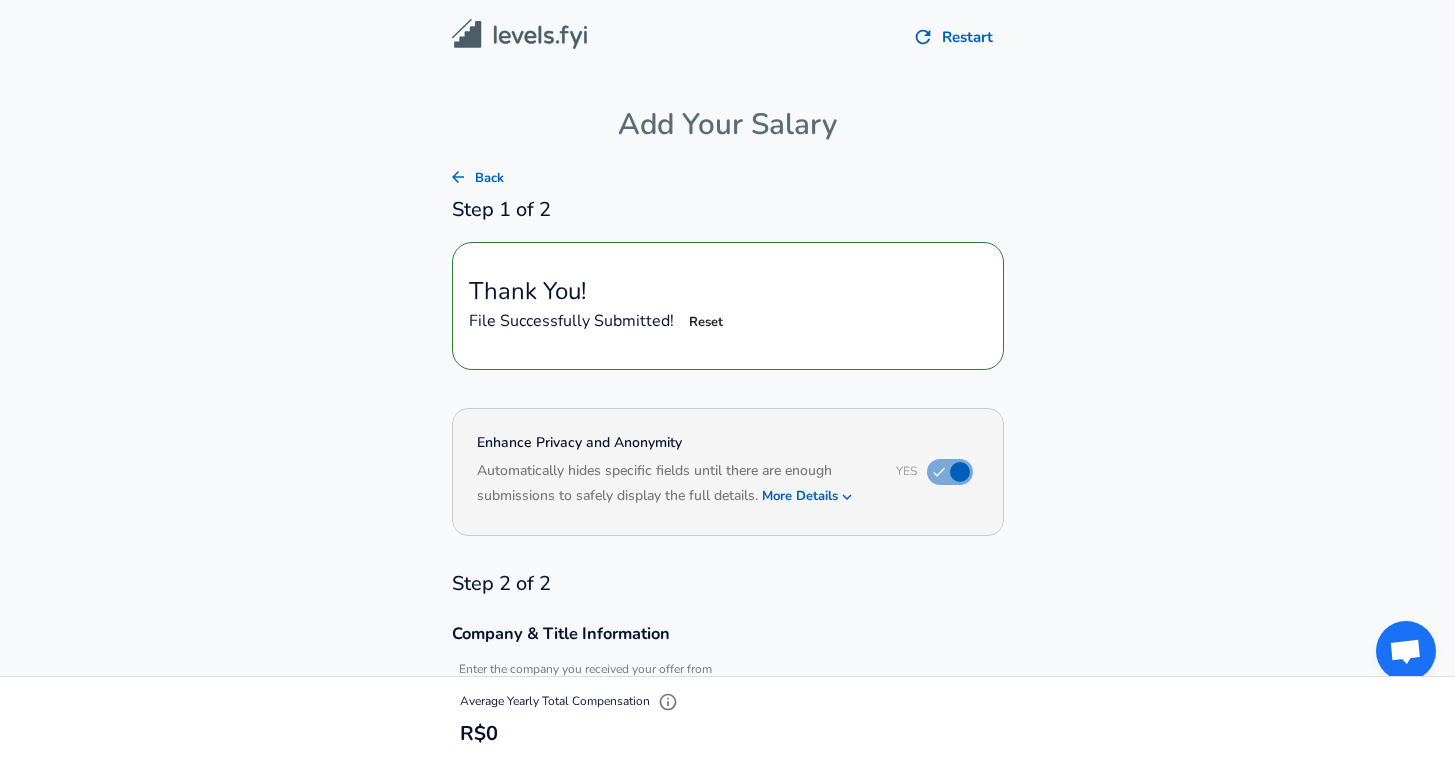 type on "ThoughtWorks" 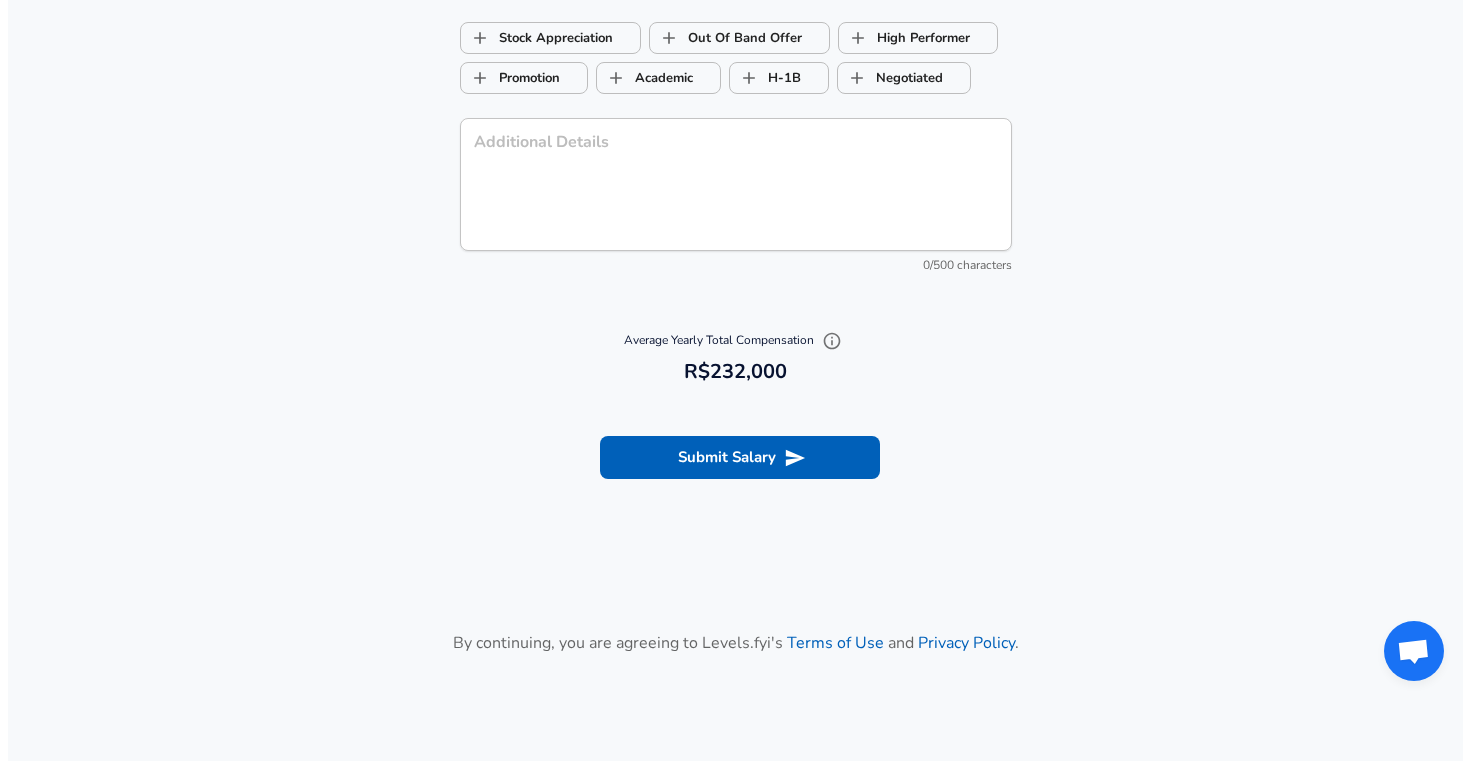 scroll, scrollTop: 2133, scrollLeft: 0, axis: vertical 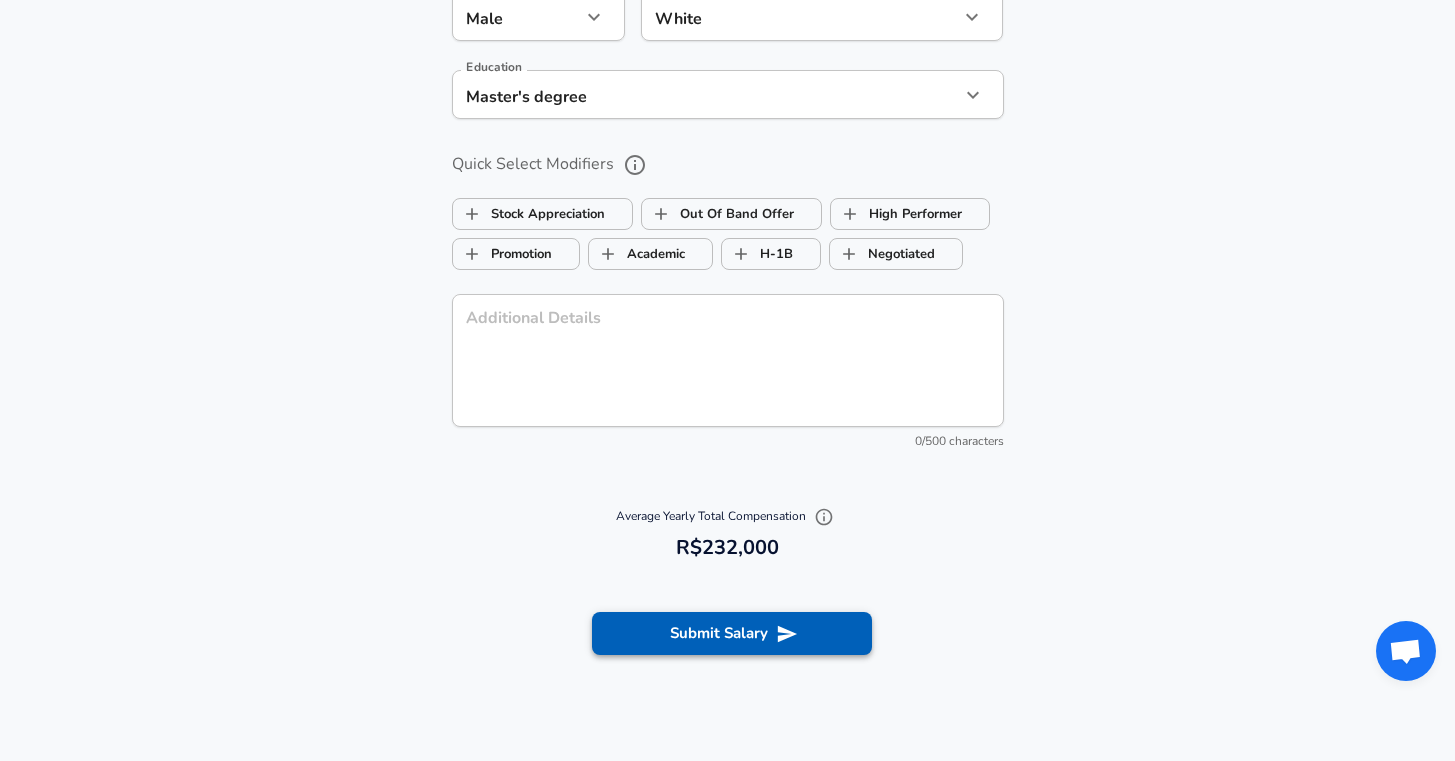 click on "Submit Salary" at bounding box center (732, 633) 